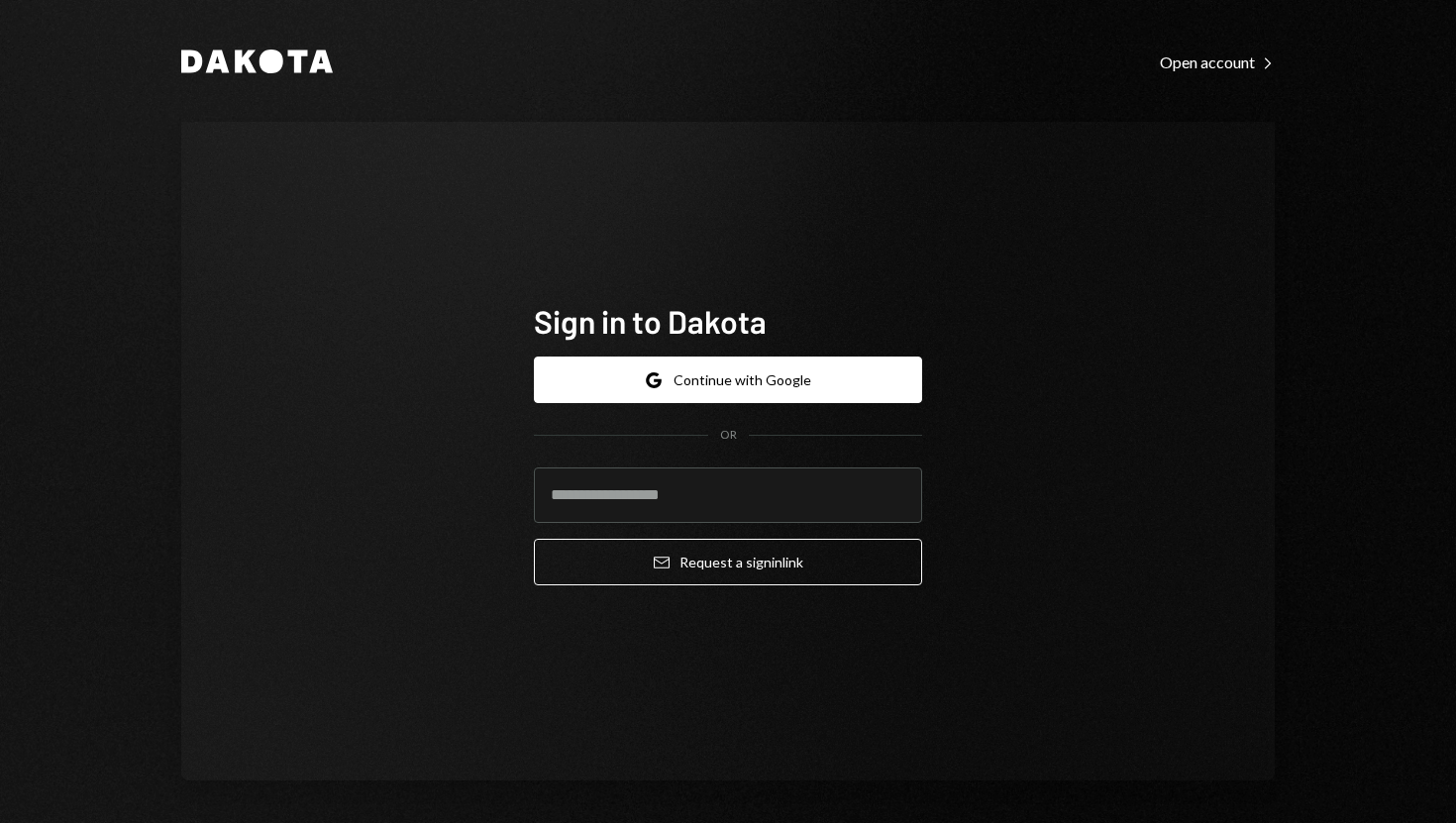 scroll, scrollTop: 0, scrollLeft: 0, axis: both 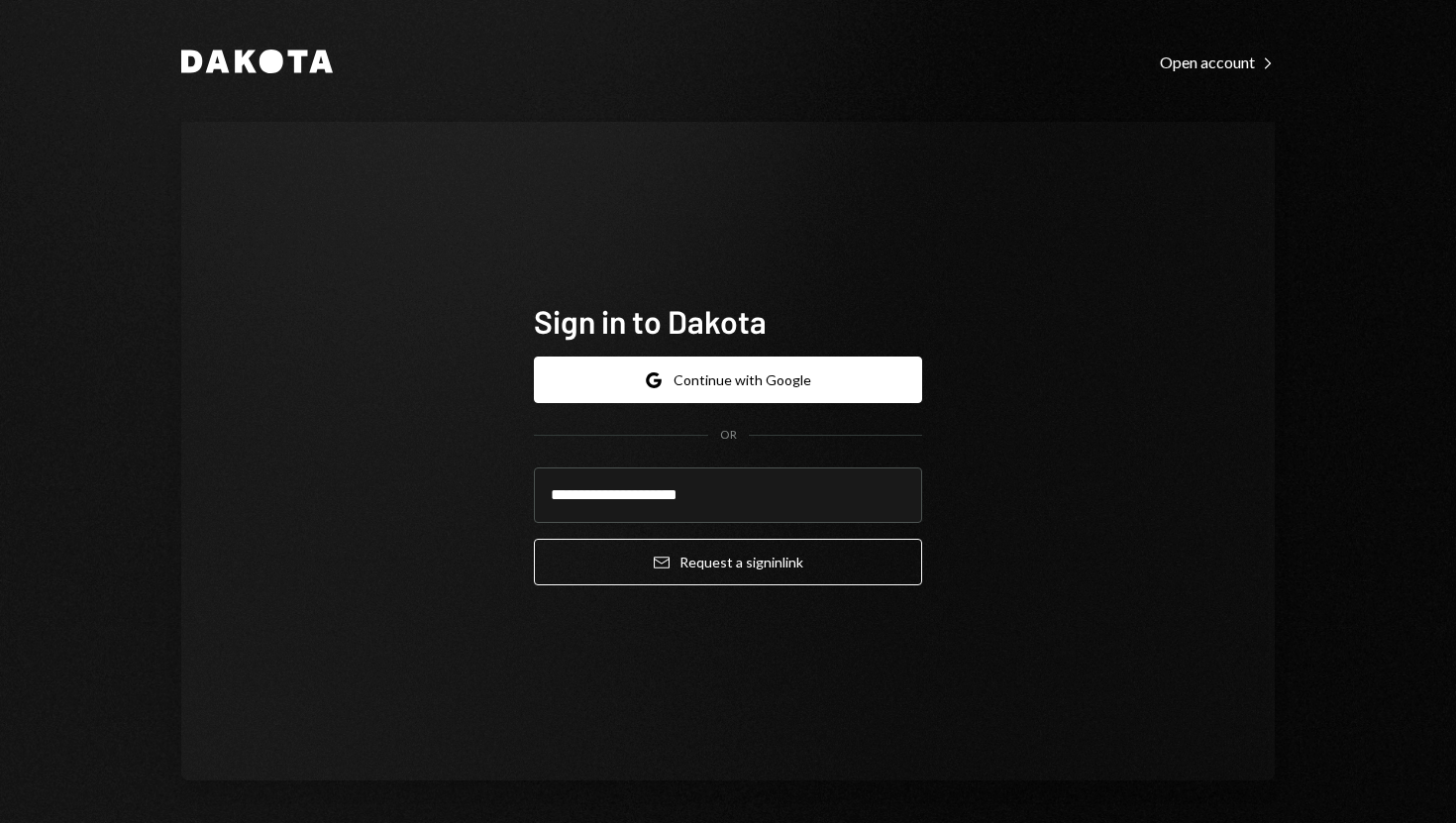 click on "**********" at bounding box center (728, 470) 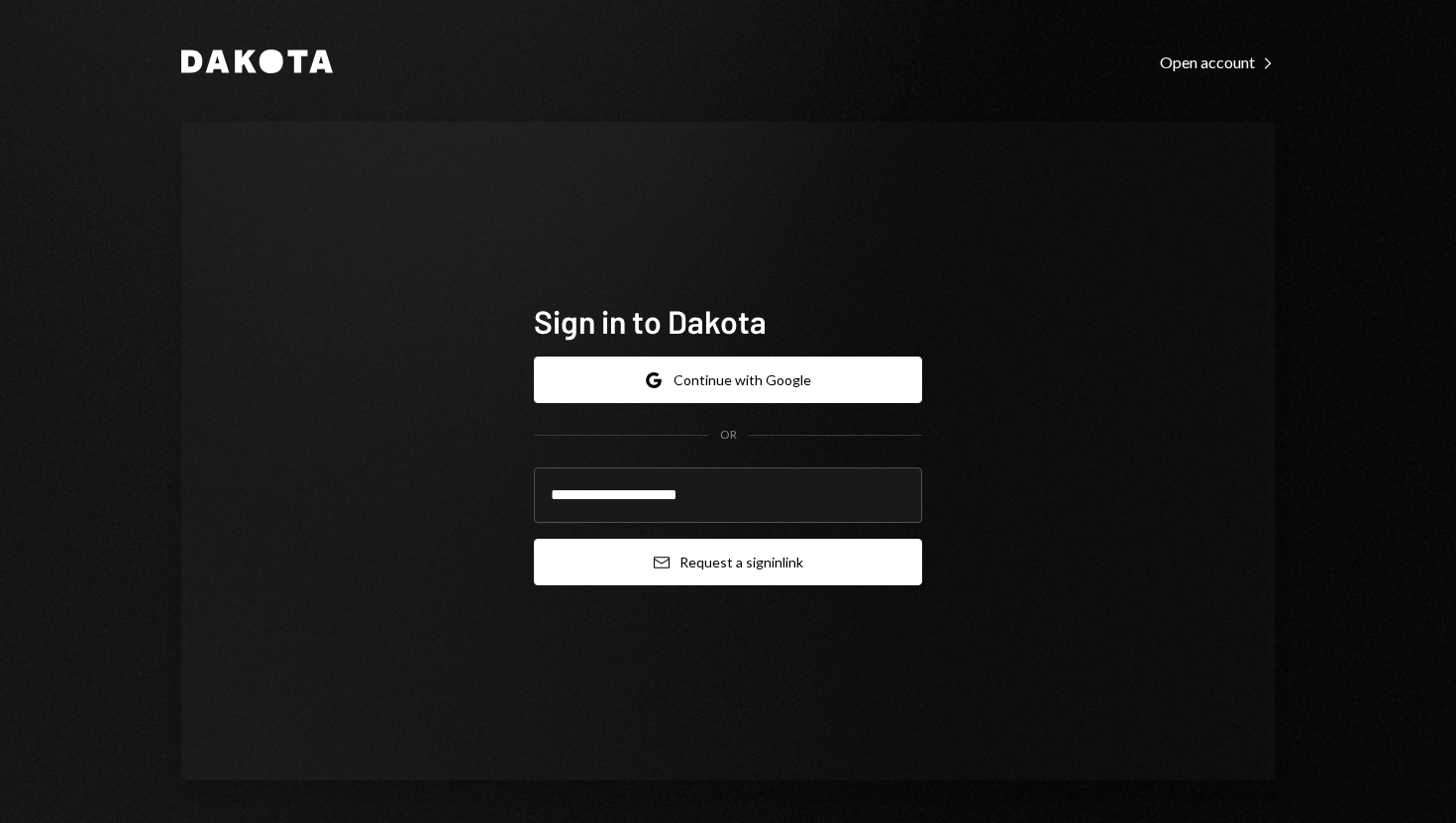click on "Email Request a sign  in  link" at bounding box center [728, 562] 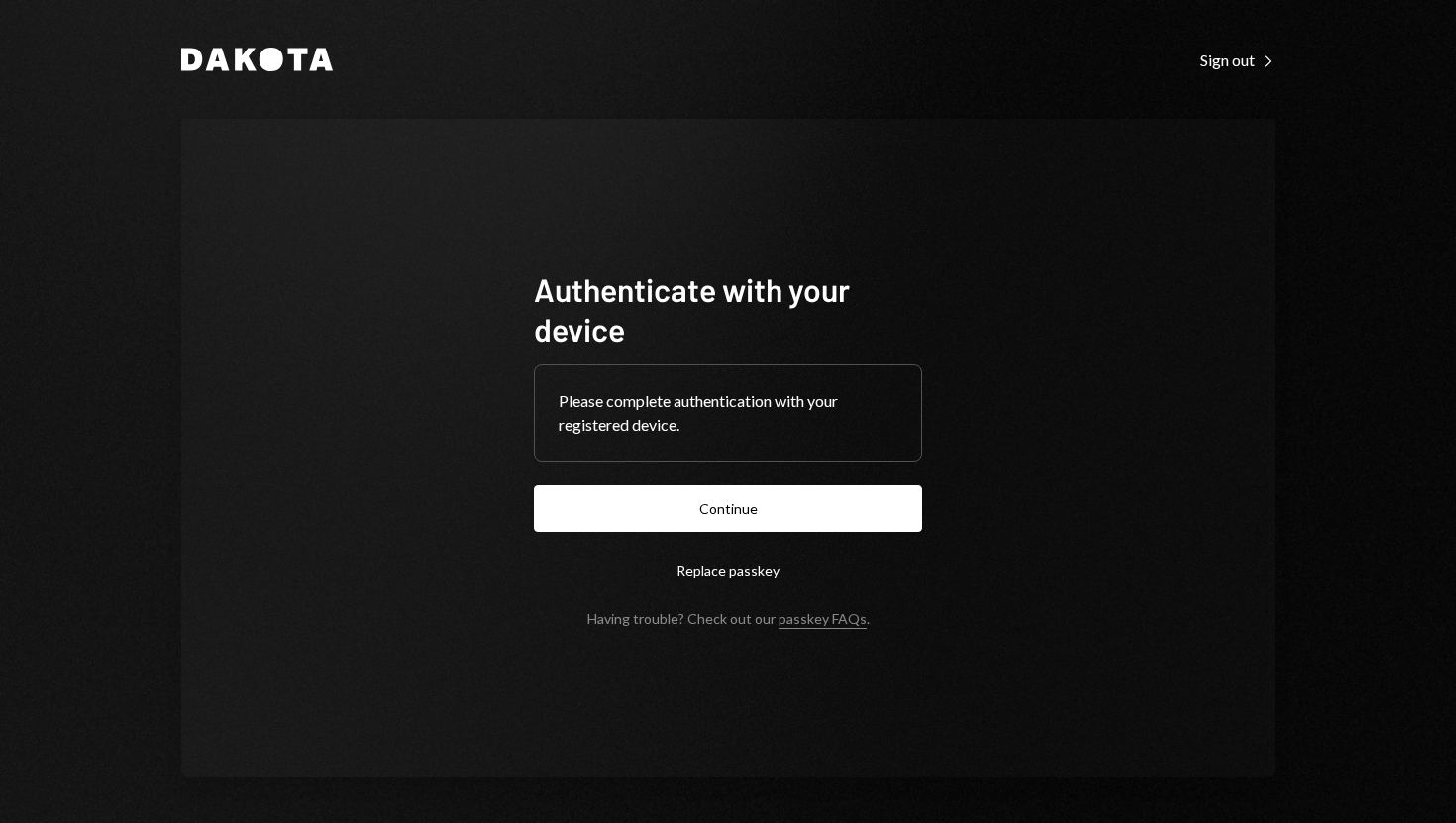 scroll, scrollTop: 0, scrollLeft: 0, axis: both 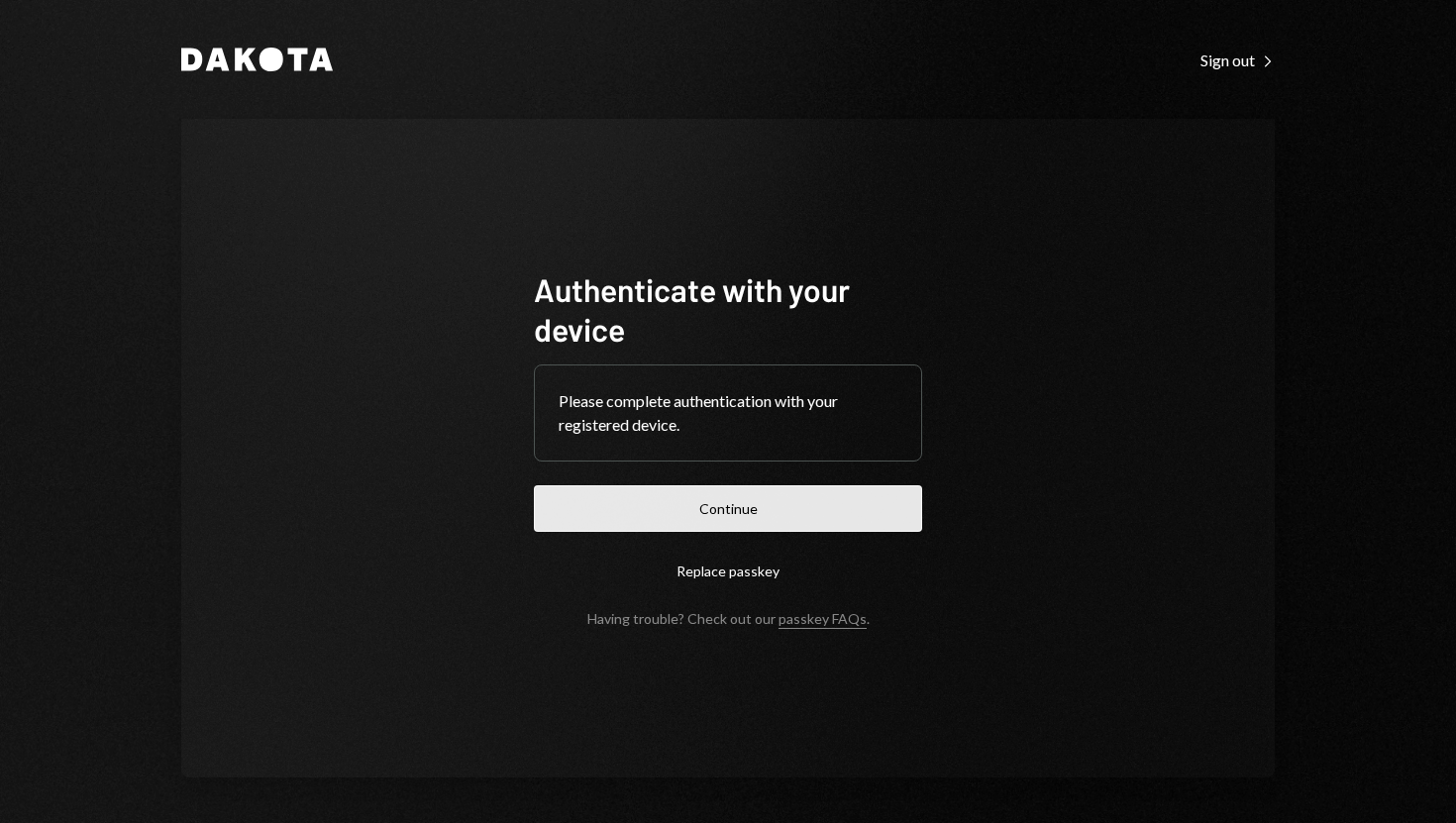 click on "Continue" at bounding box center [728, 508] 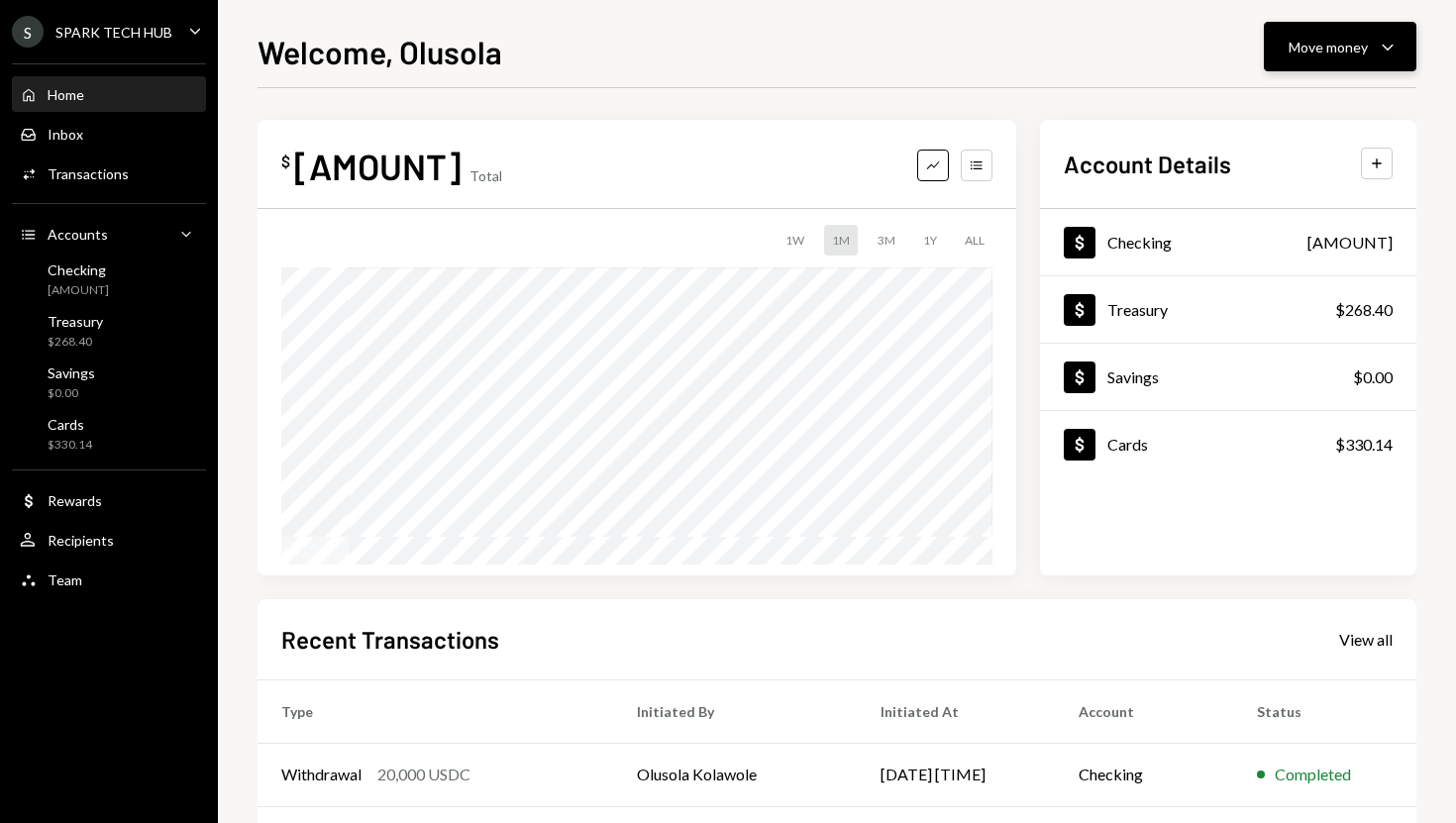 click on "Move money" at bounding box center [1328, 47] 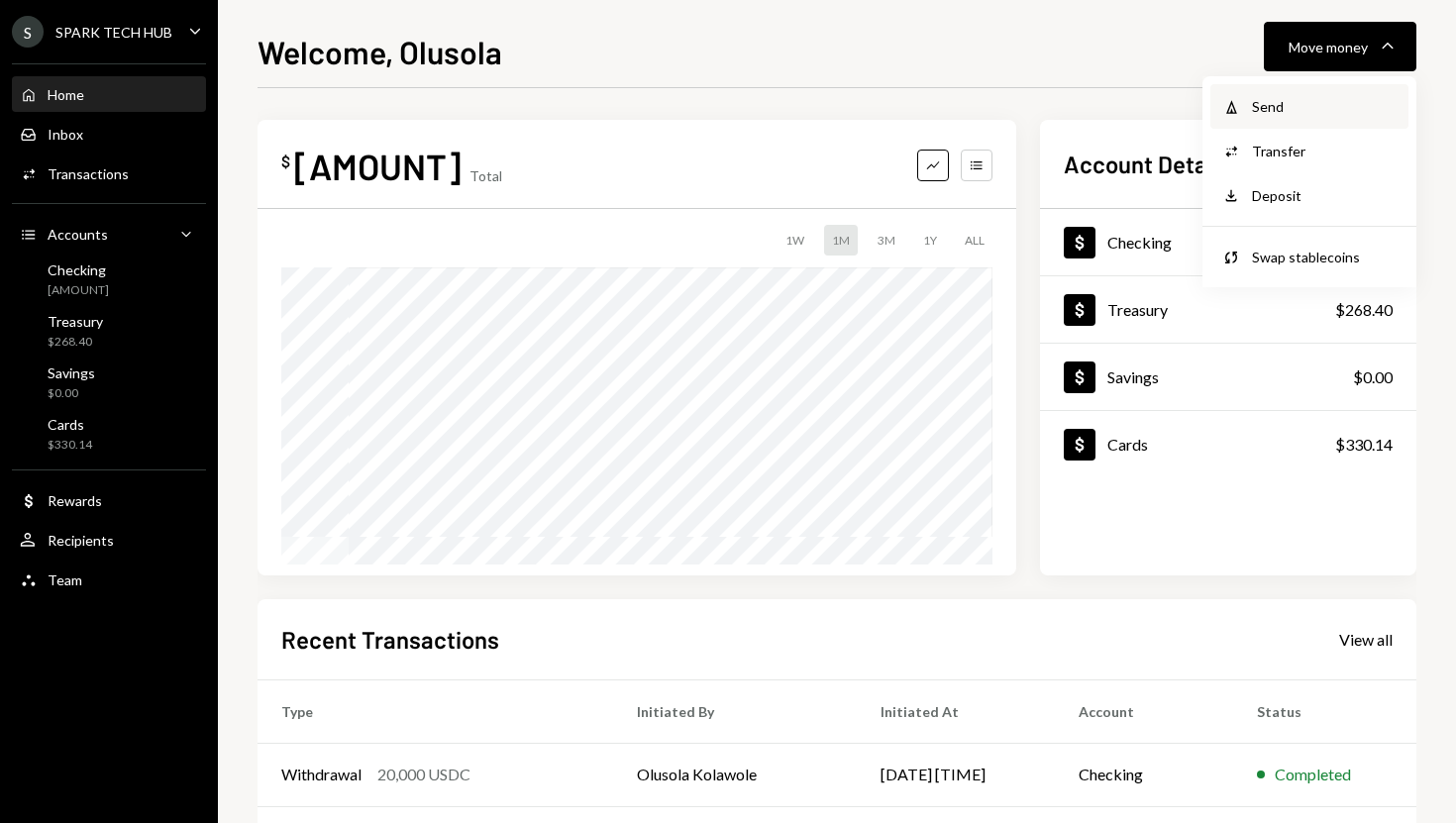click on "Send" at bounding box center [1324, 106] 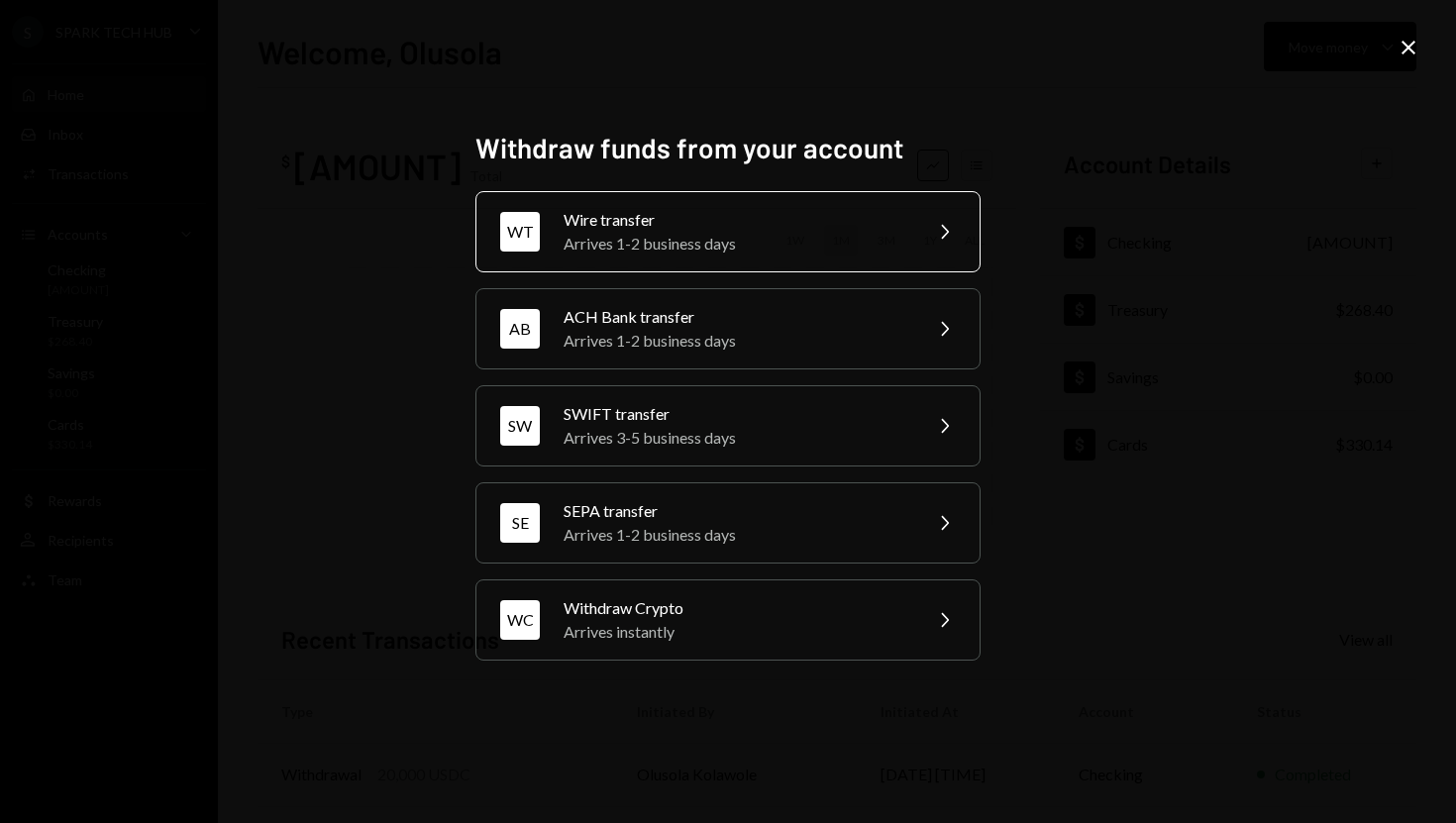 click on "Wire transfer" at bounding box center (736, 220) 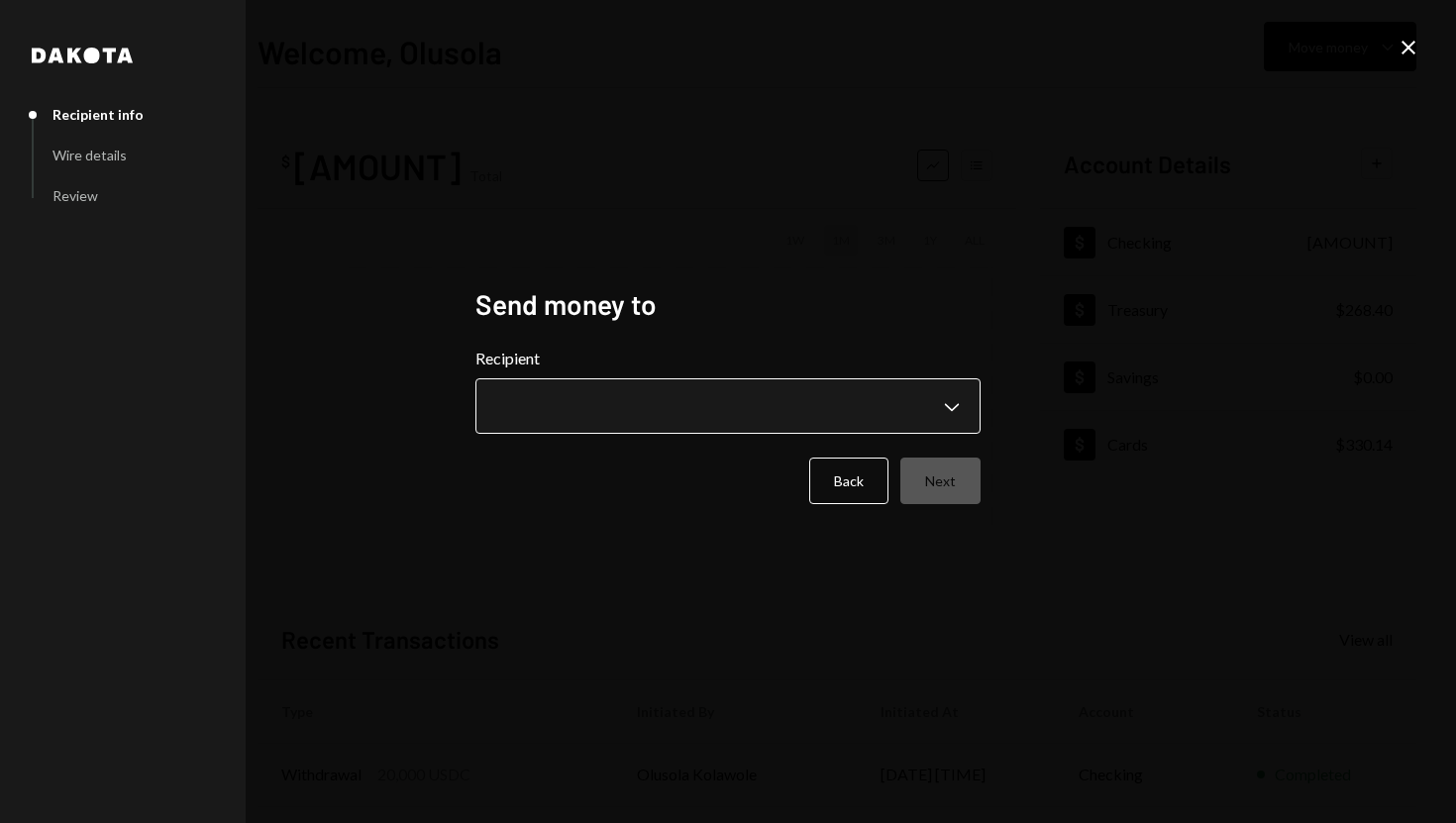 click on "**********" at bounding box center [728, 411] 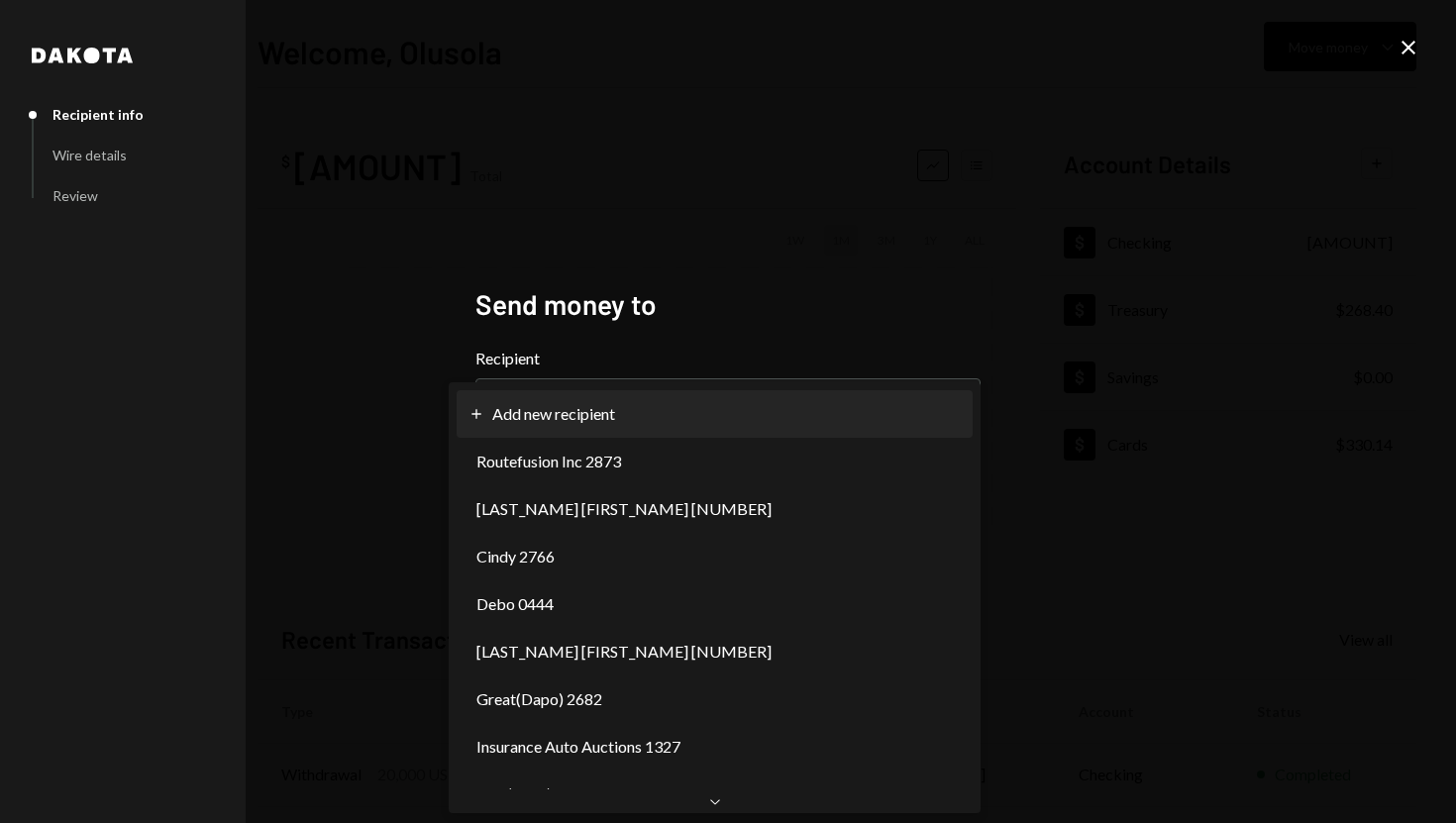 select on "**********" 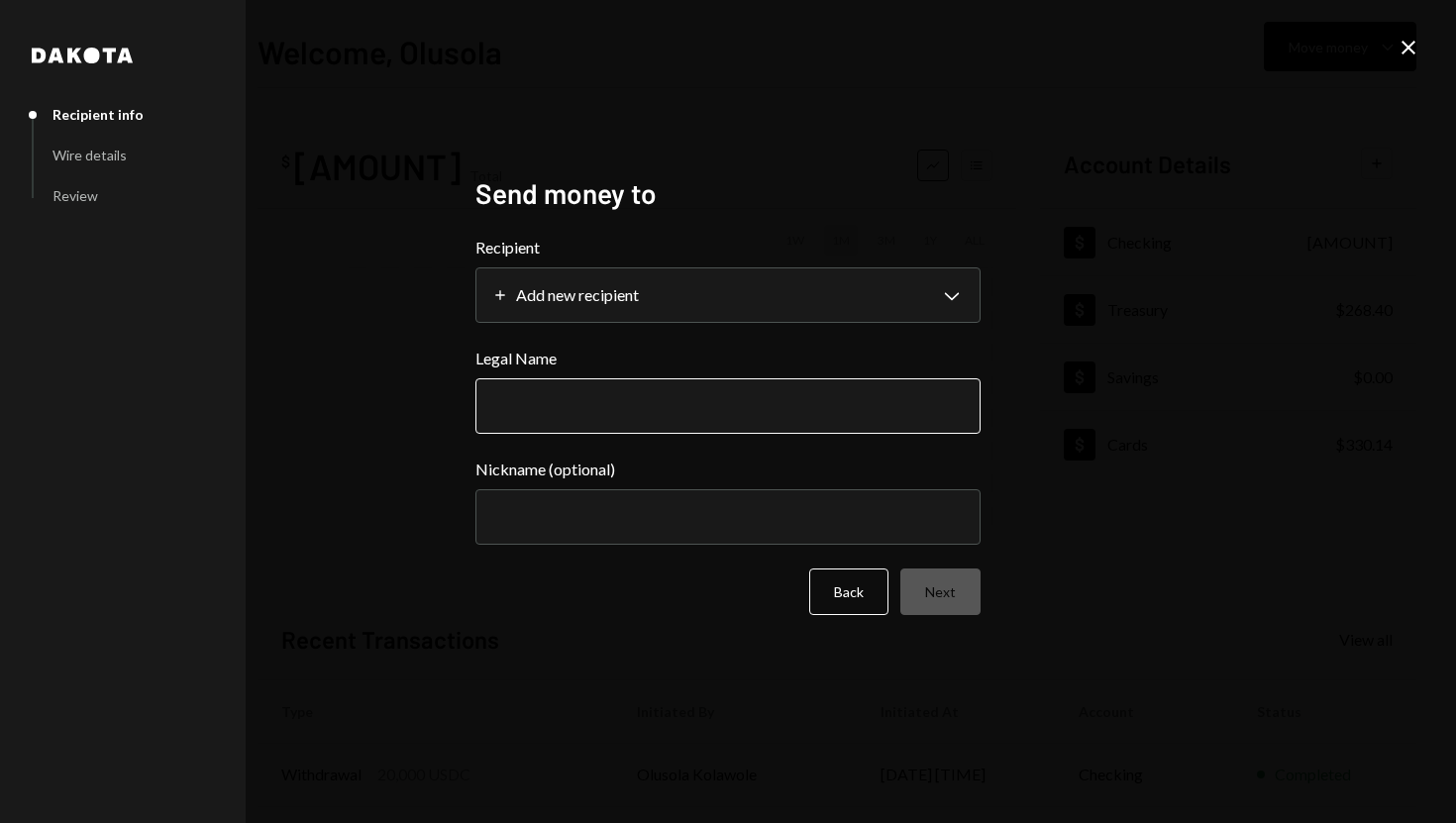 click on "Legal Name" at bounding box center [728, 406] 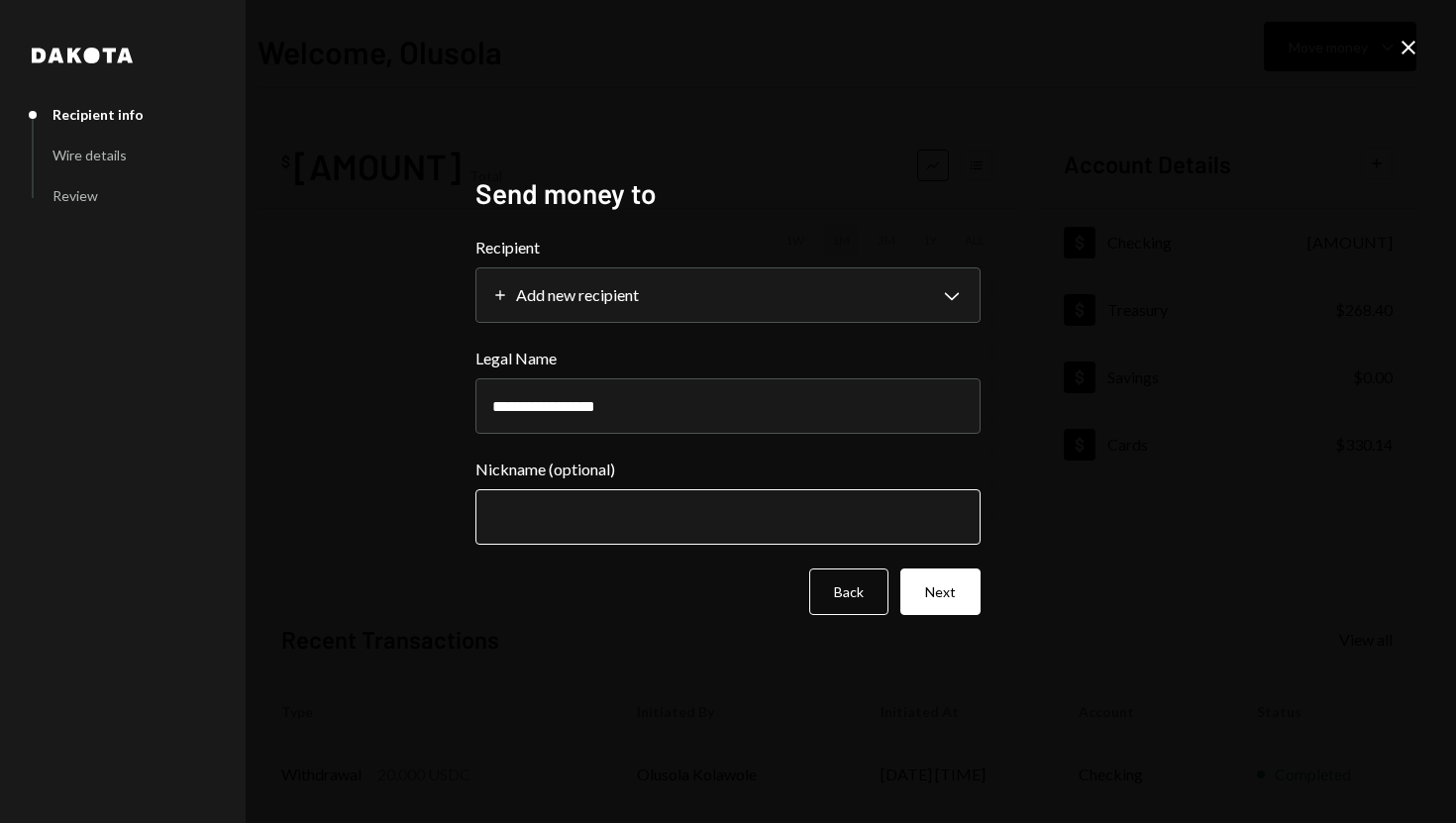 type on "**********" 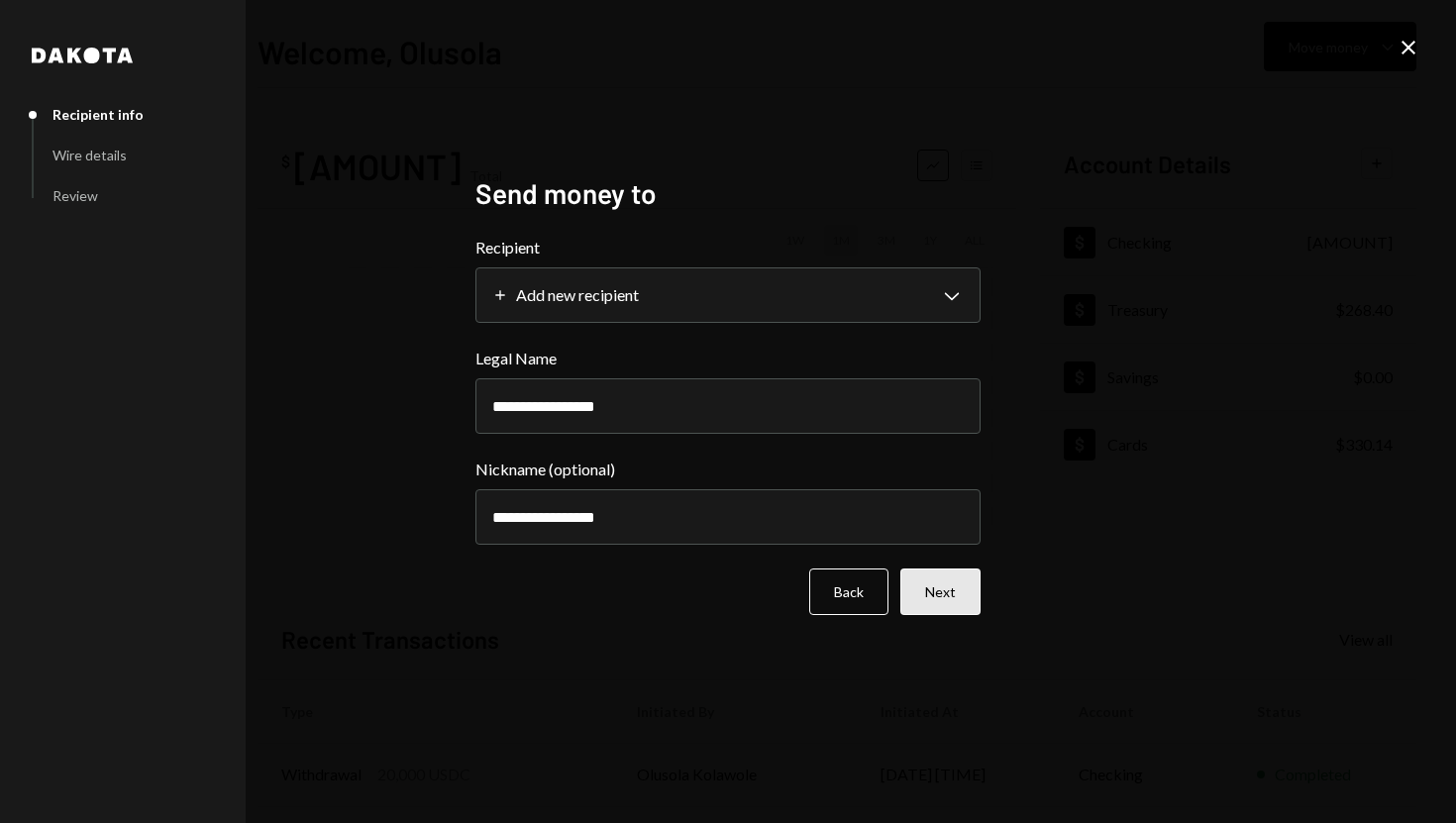 click on "Next" at bounding box center [940, 591] 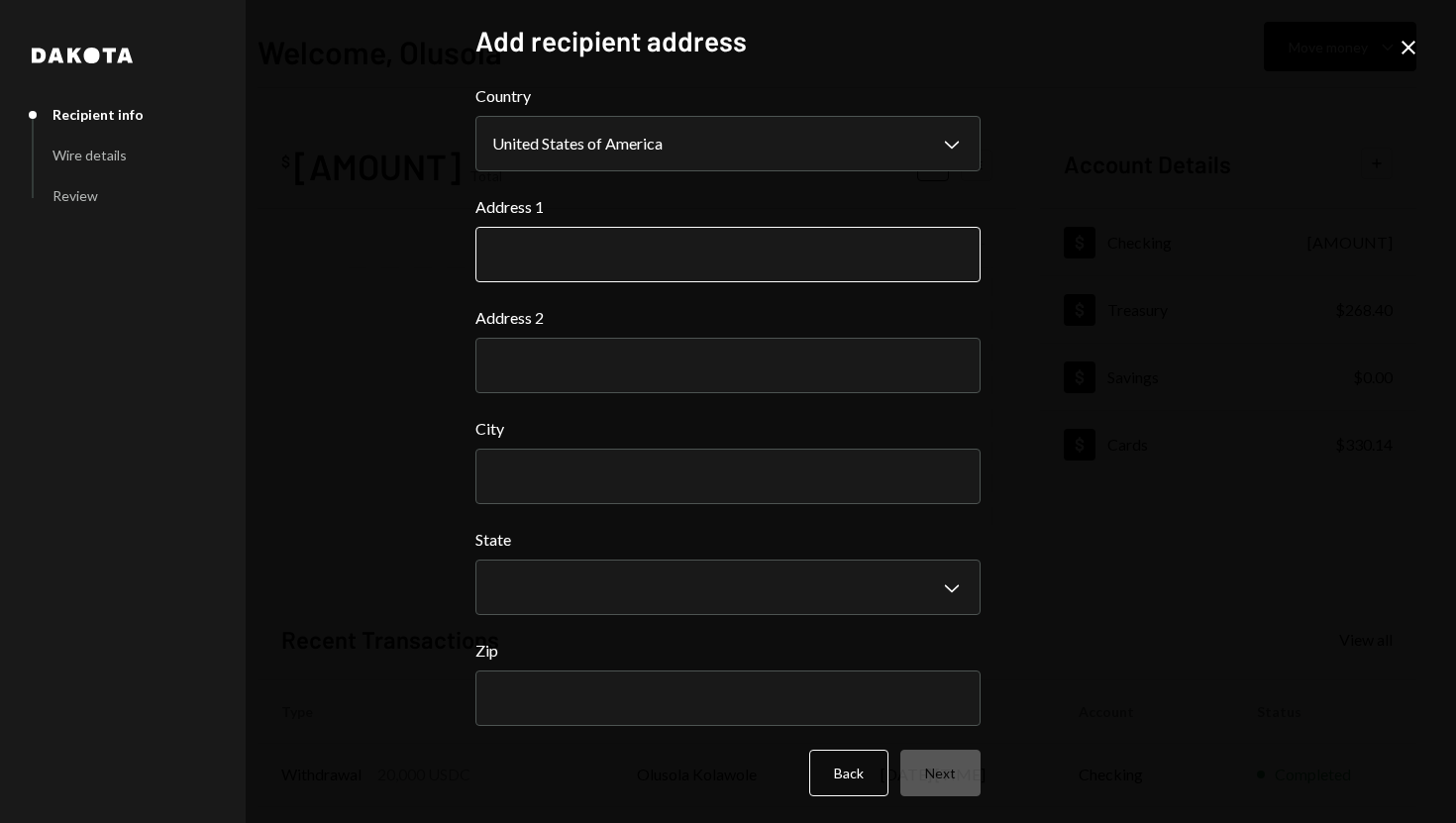 click on "Address 1" at bounding box center [728, 255] 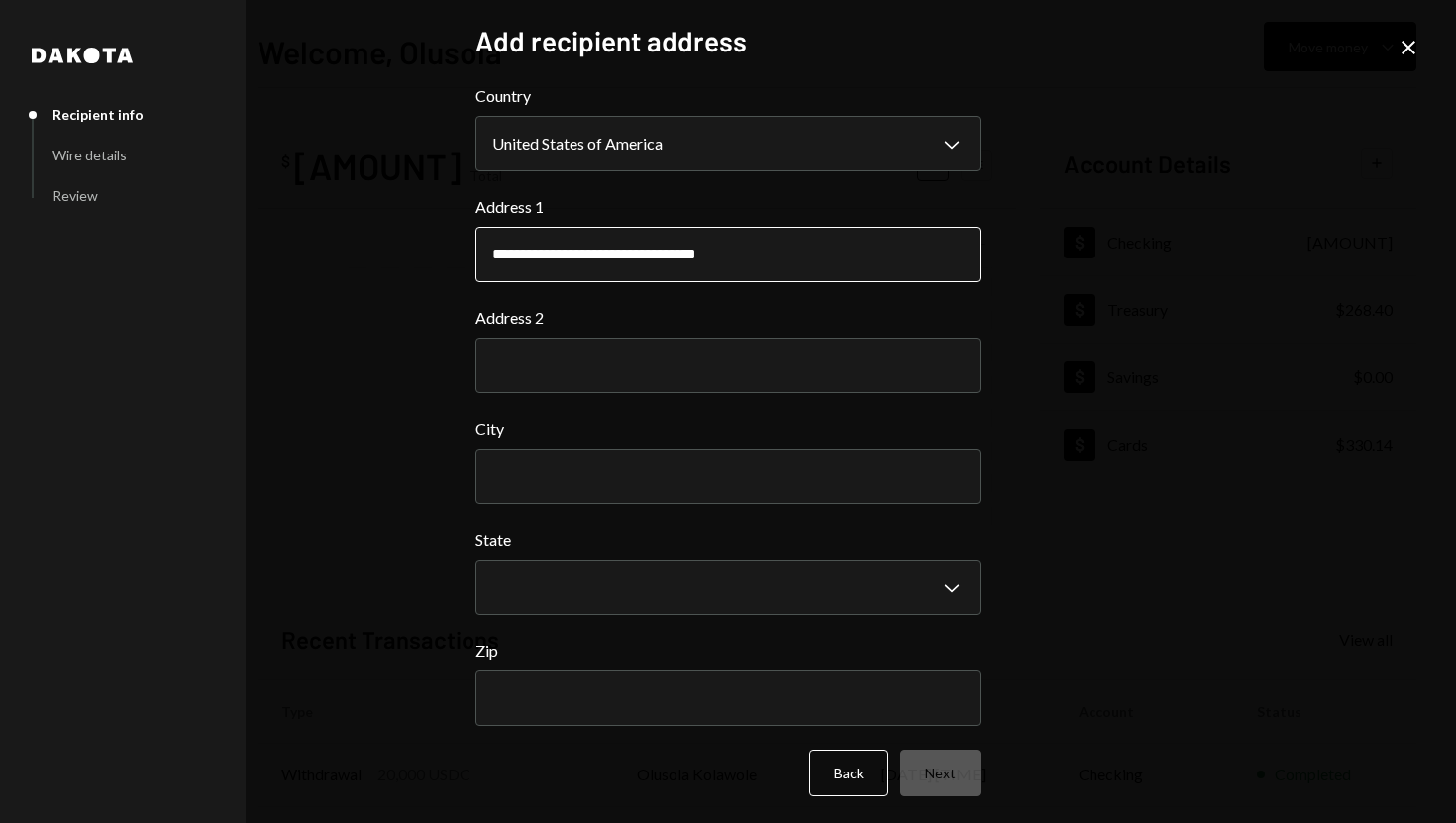 click on "**********" at bounding box center (728, 255) 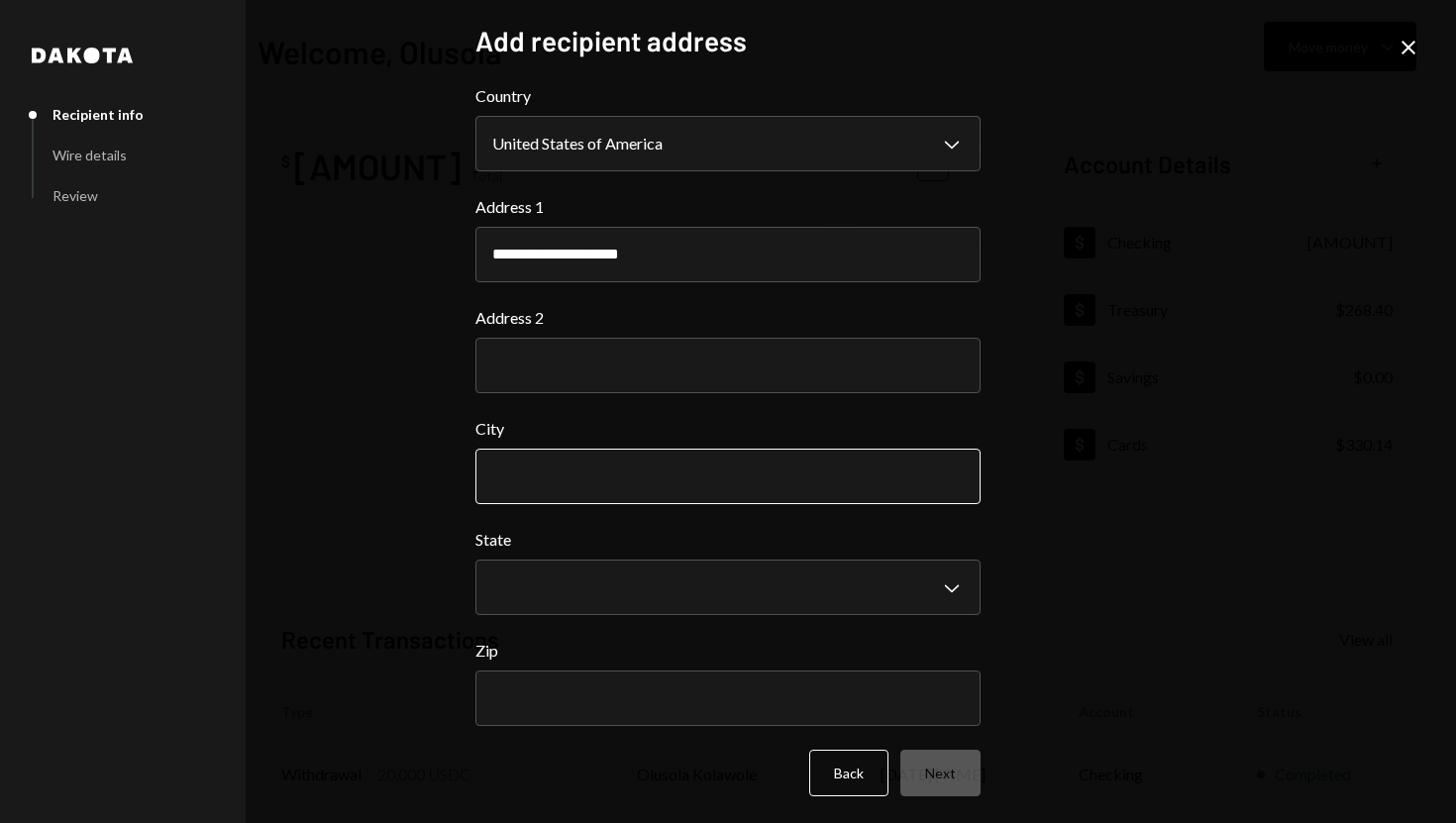 type on "**********" 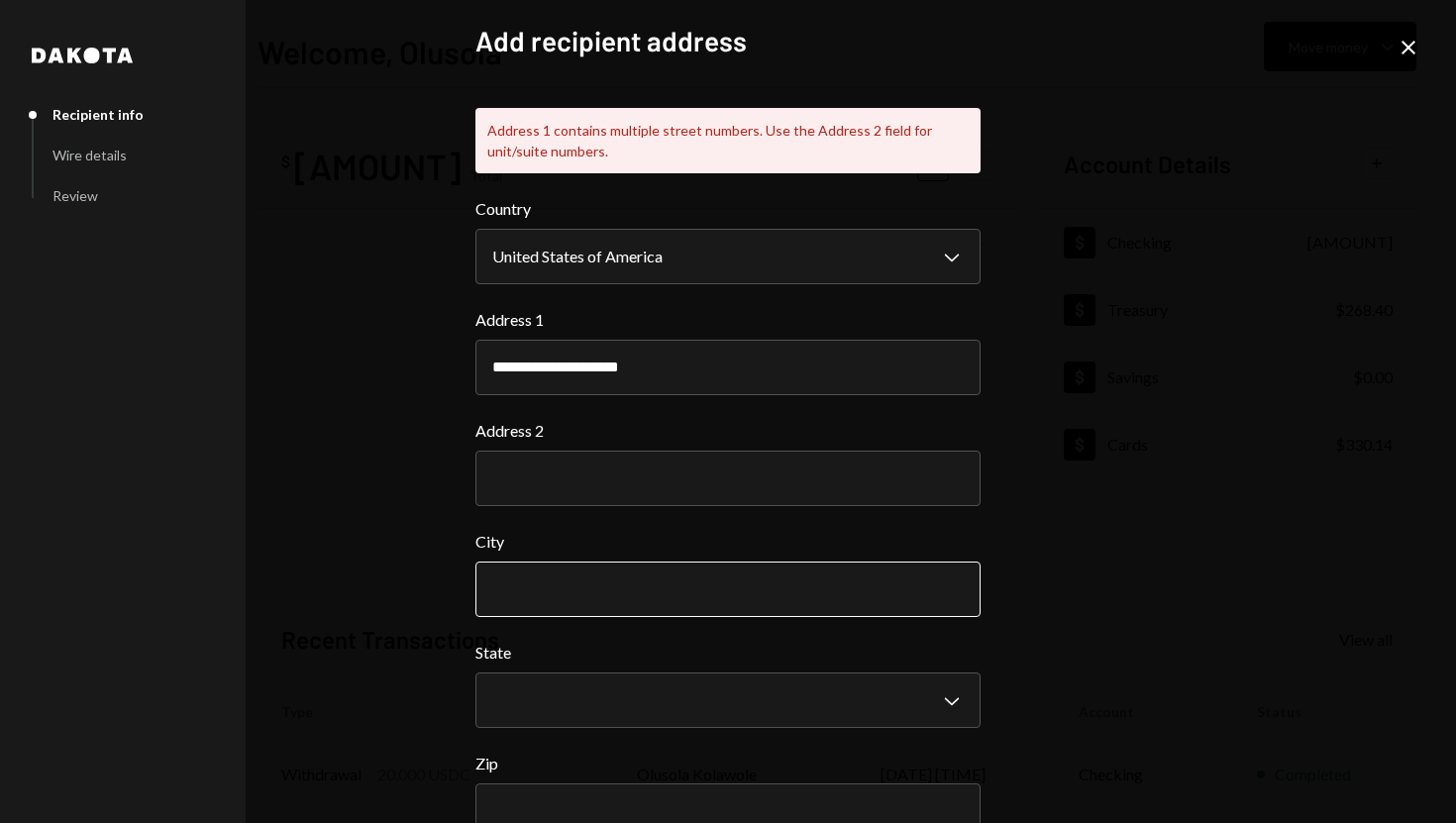 paste on "**********" 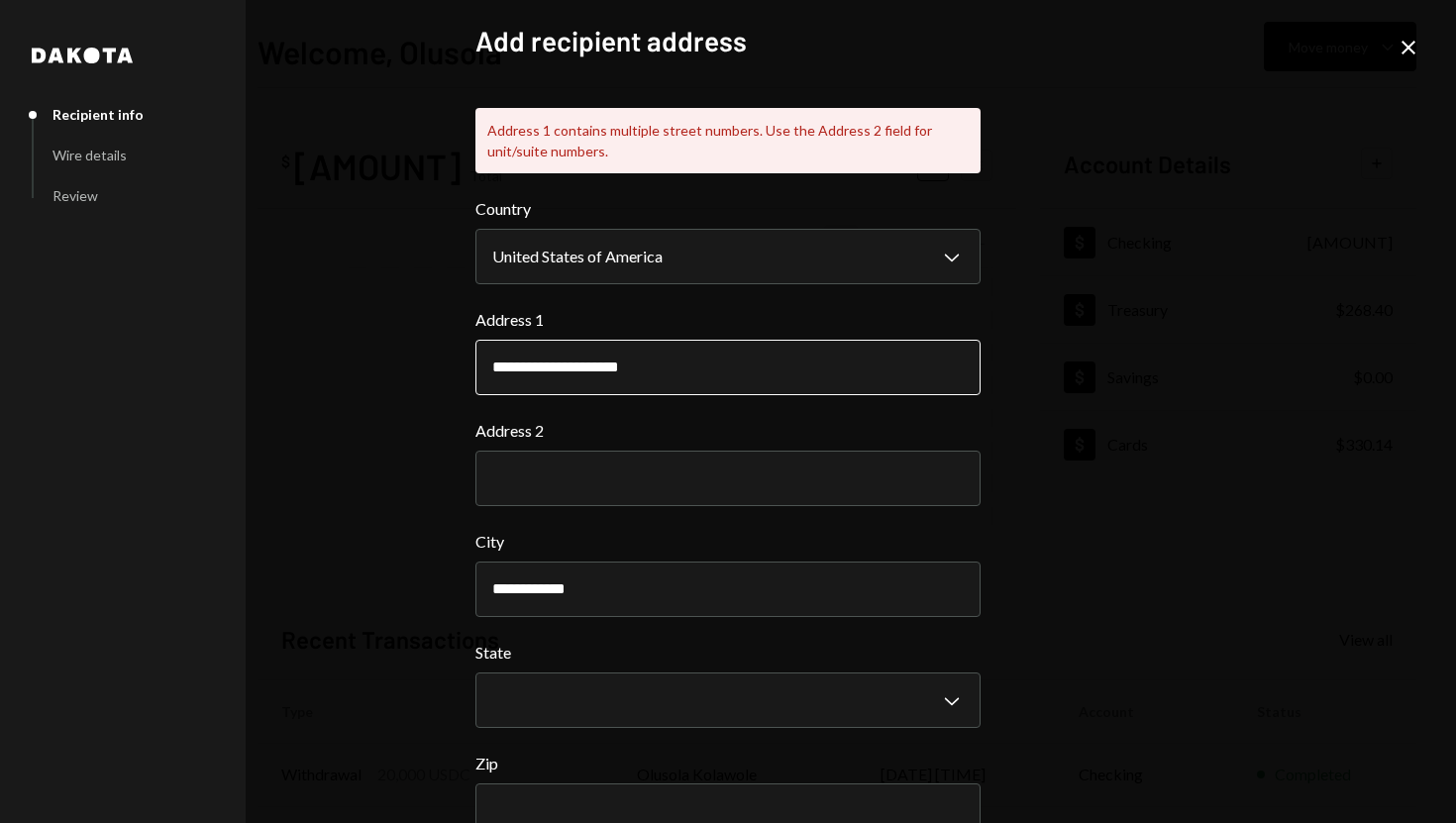 type on "**********" 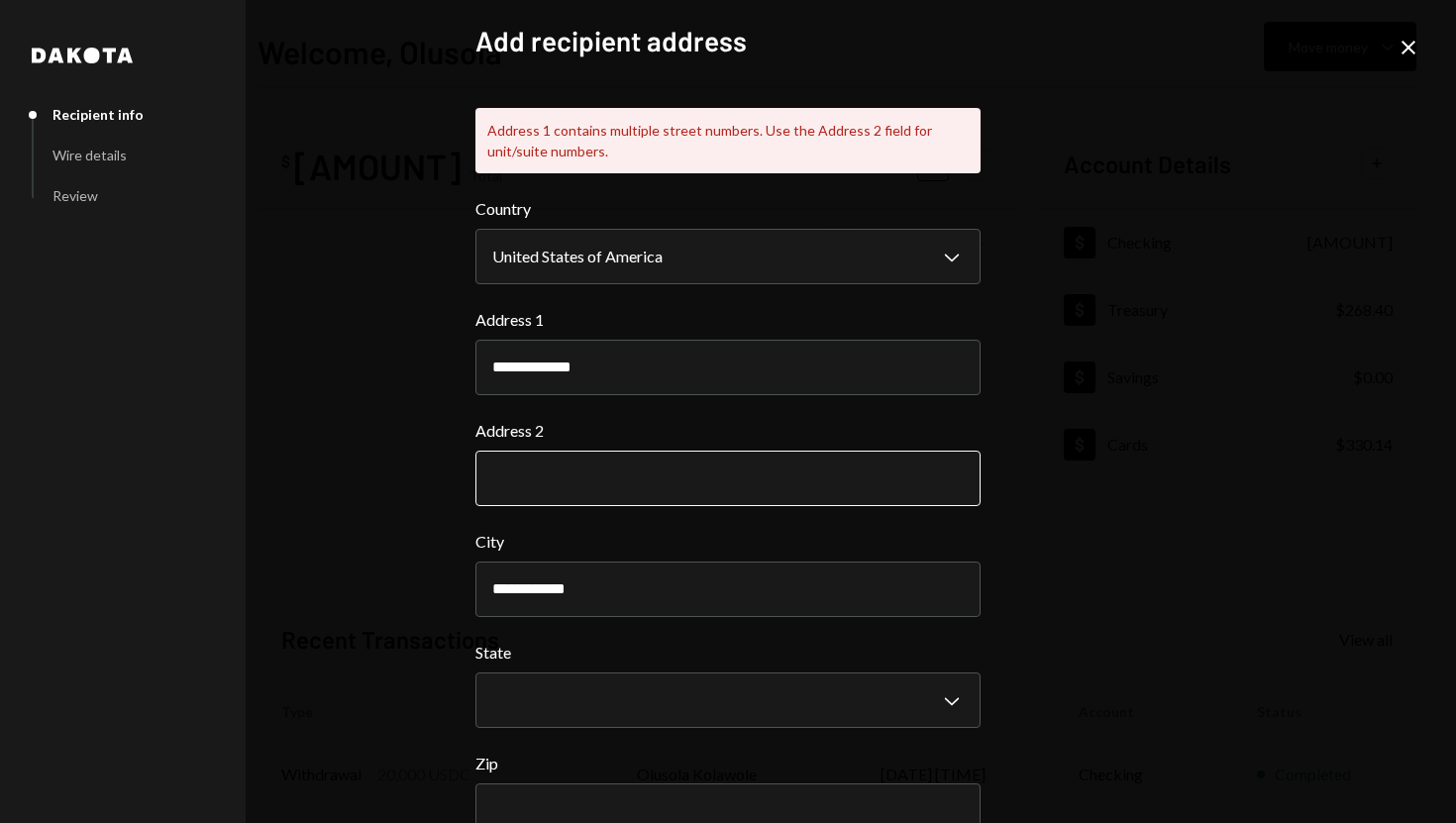 type on "**********" 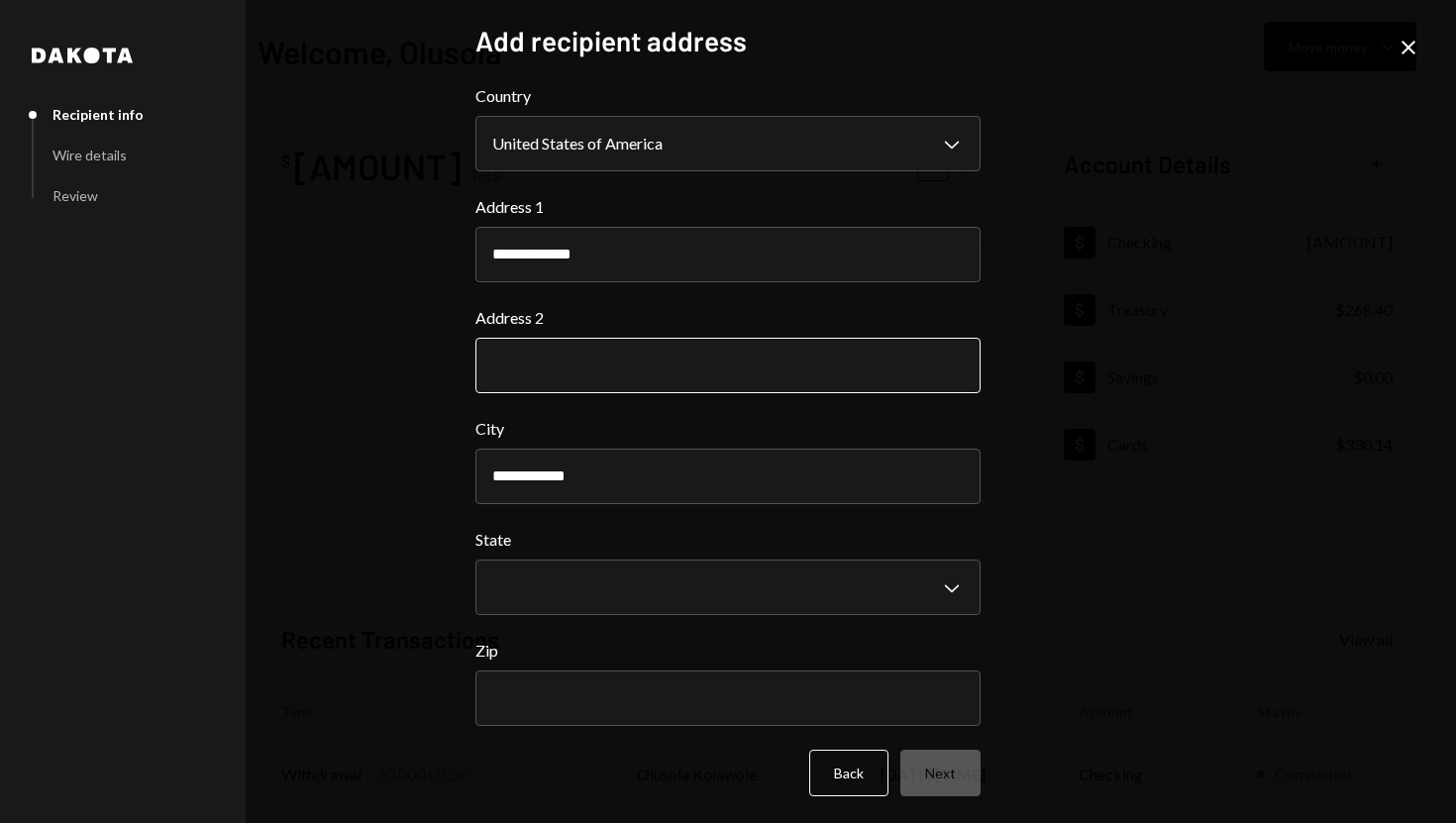 paste on "*******" 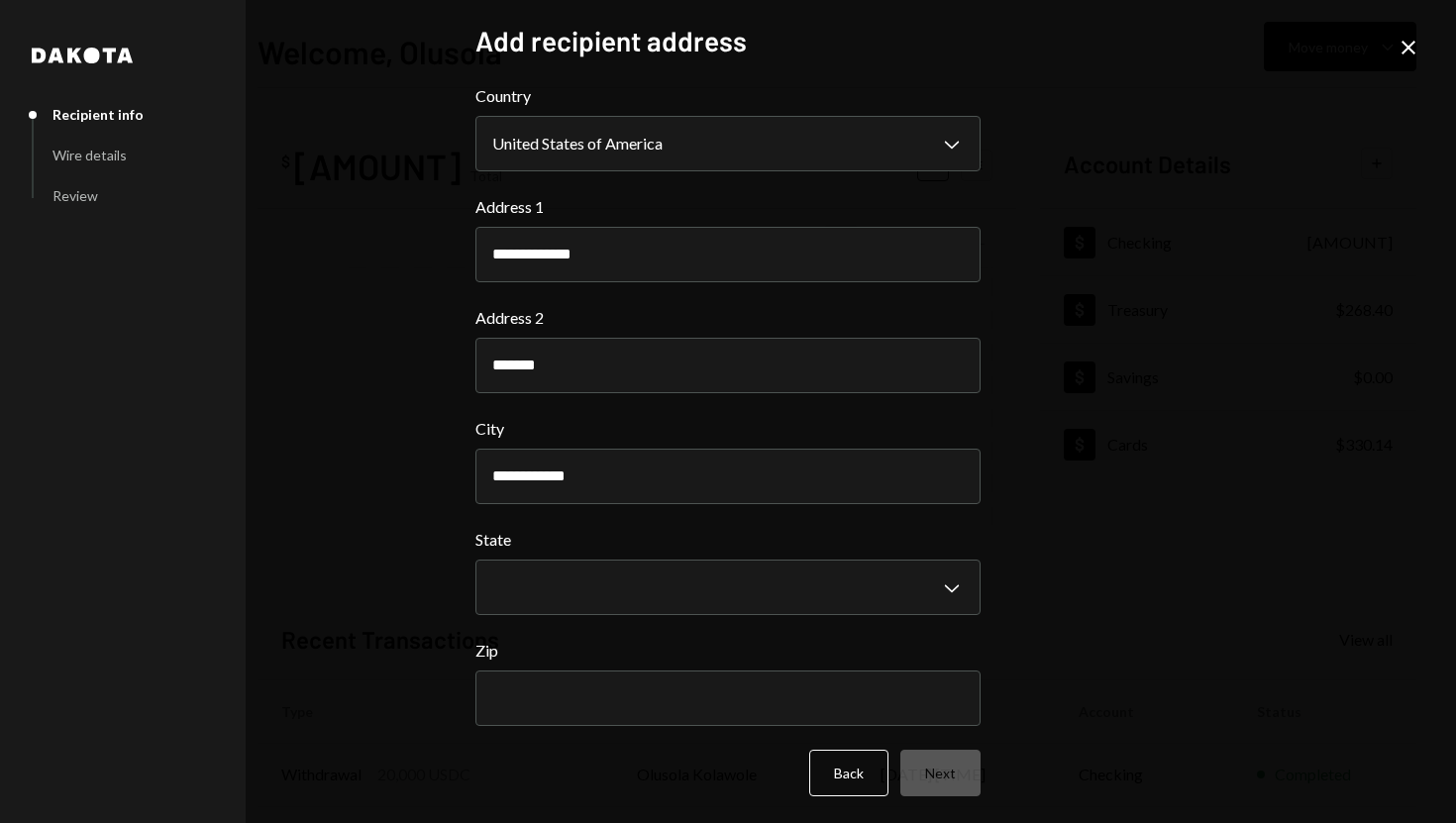 type on "*******" 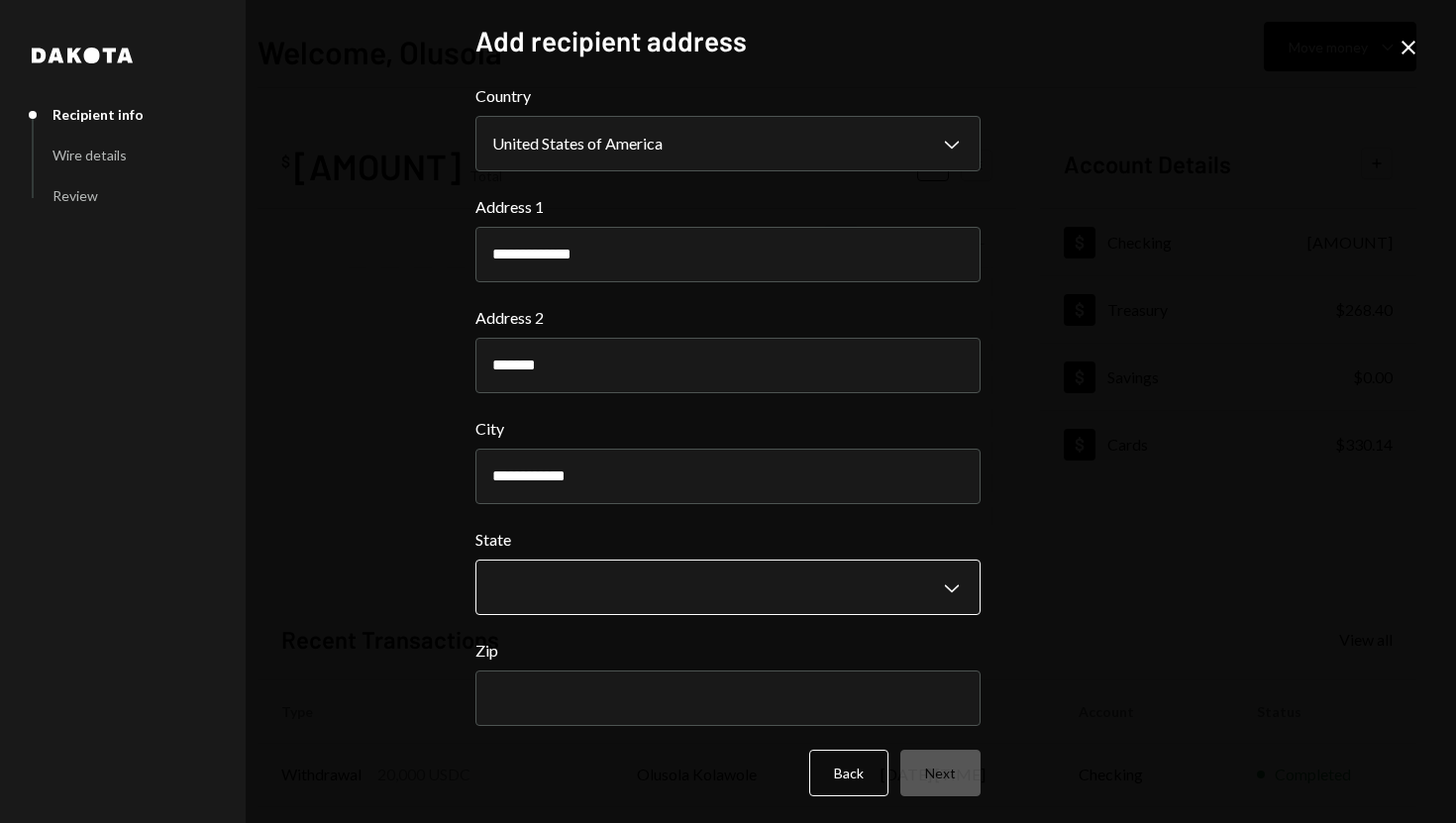 click on "**********" at bounding box center (728, 411) 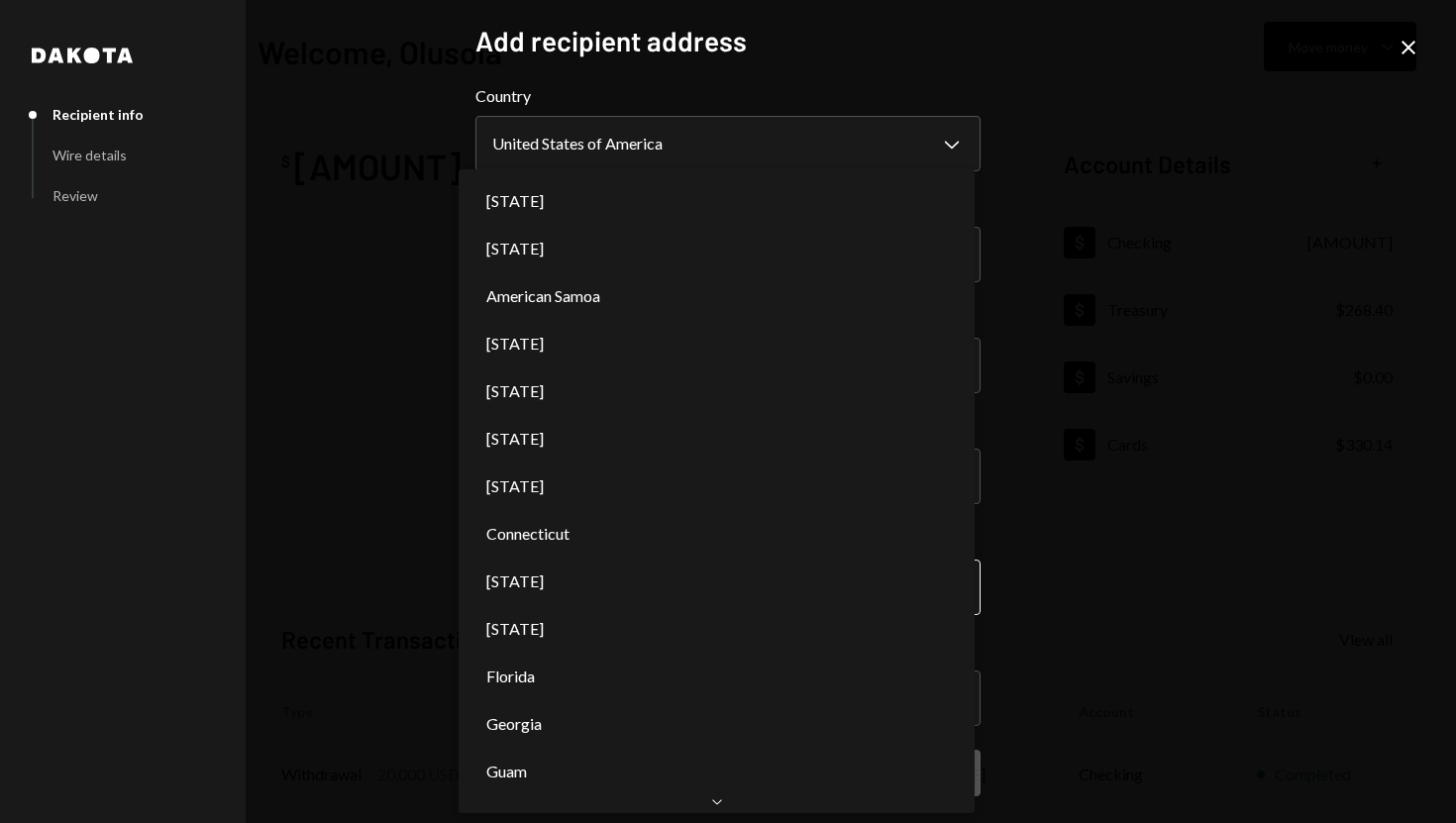 scroll, scrollTop: 0, scrollLeft: 0, axis: both 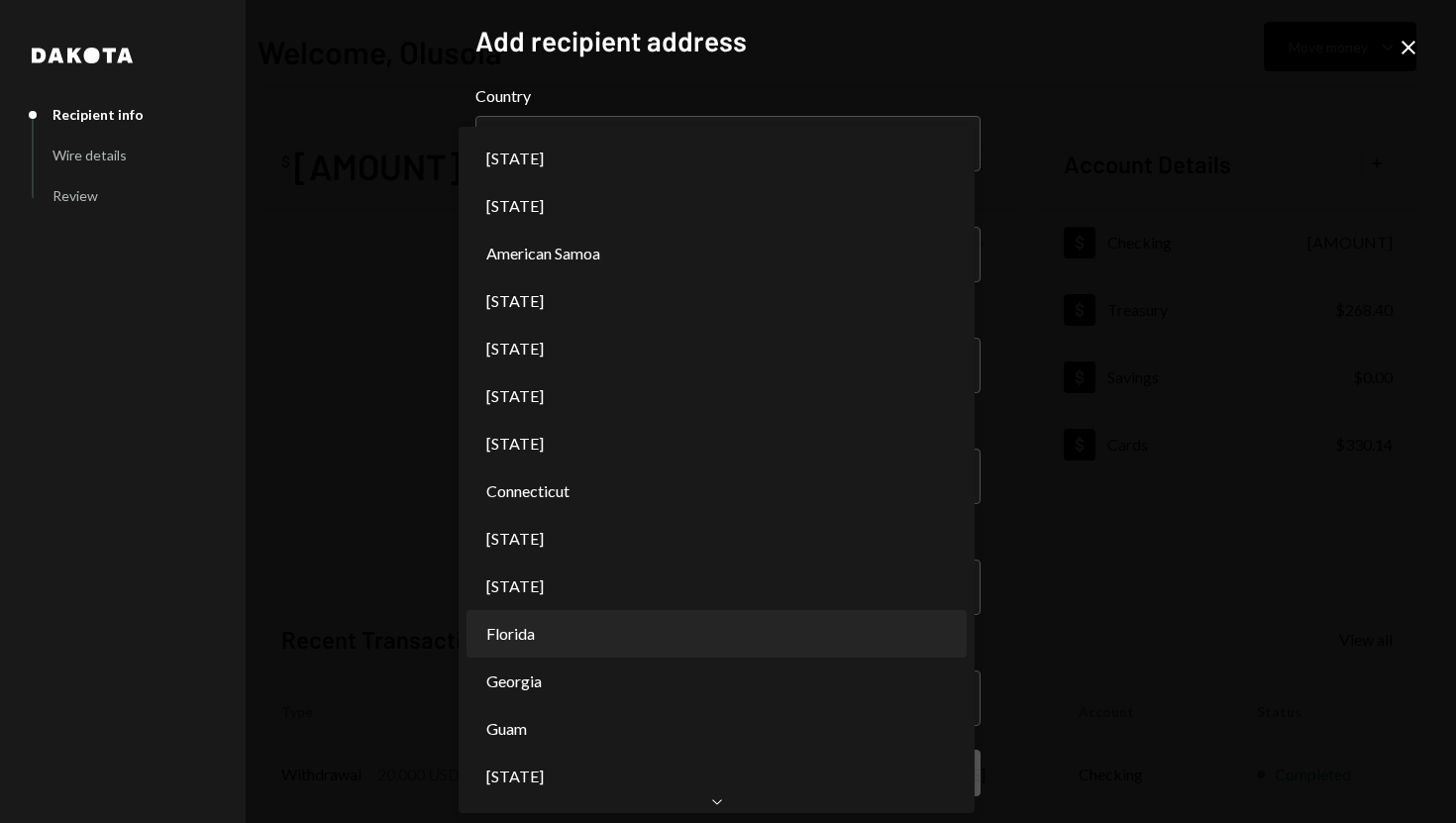select on "**" 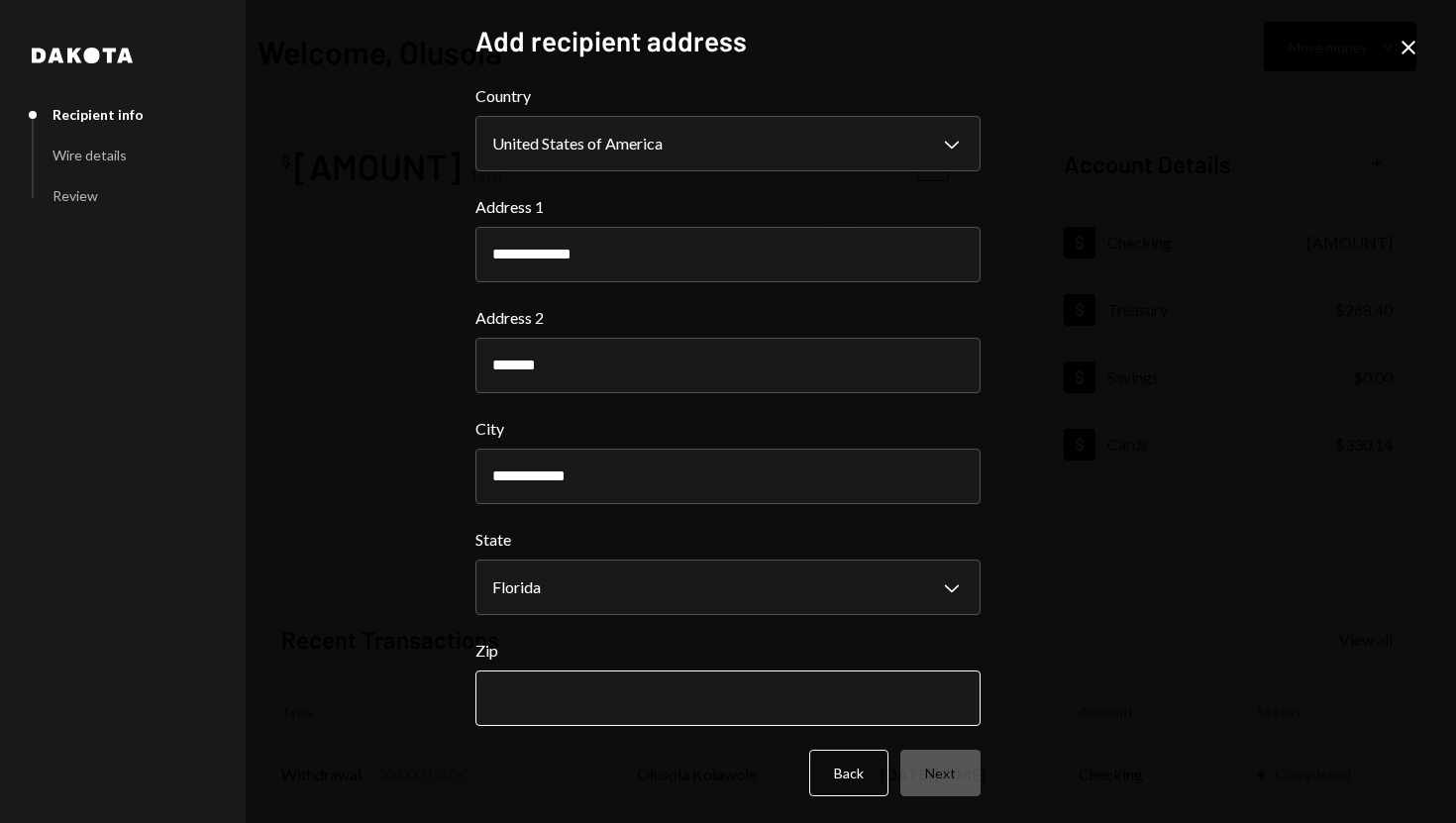 click on "Zip" at bounding box center (728, 698) 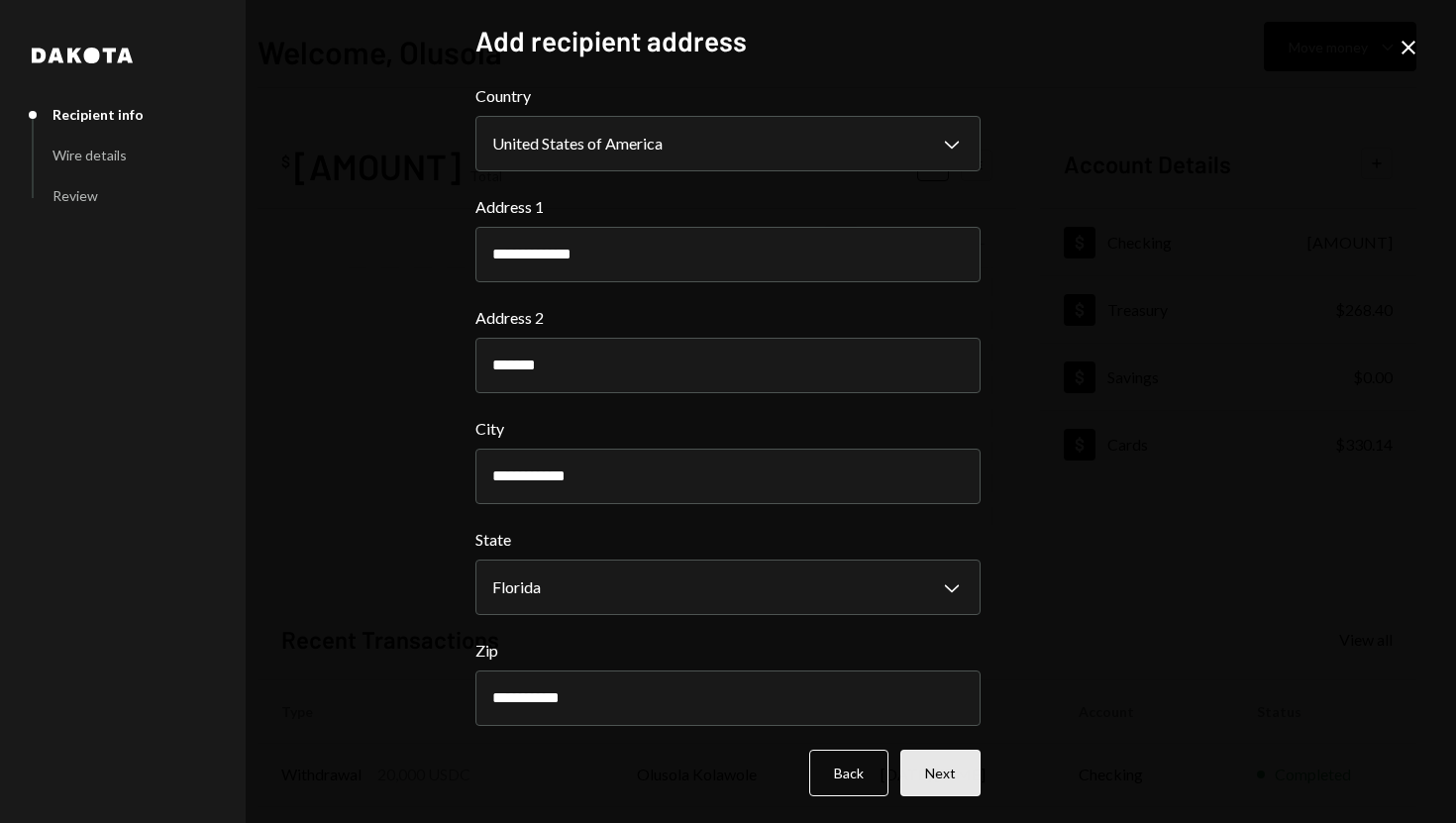 click on "Next" at bounding box center [940, 772] 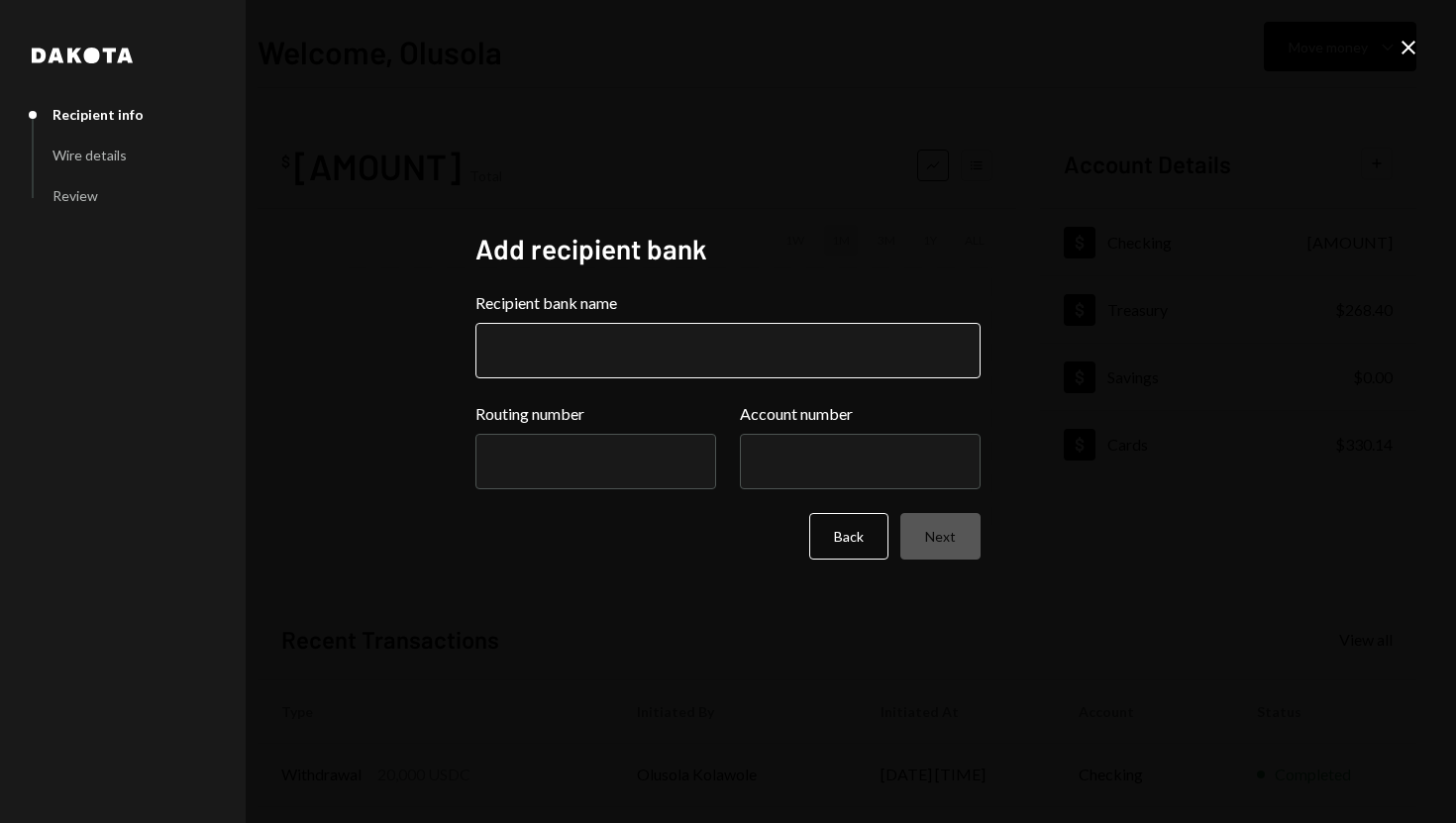click on "Recipient bank name" at bounding box center (728, 351) 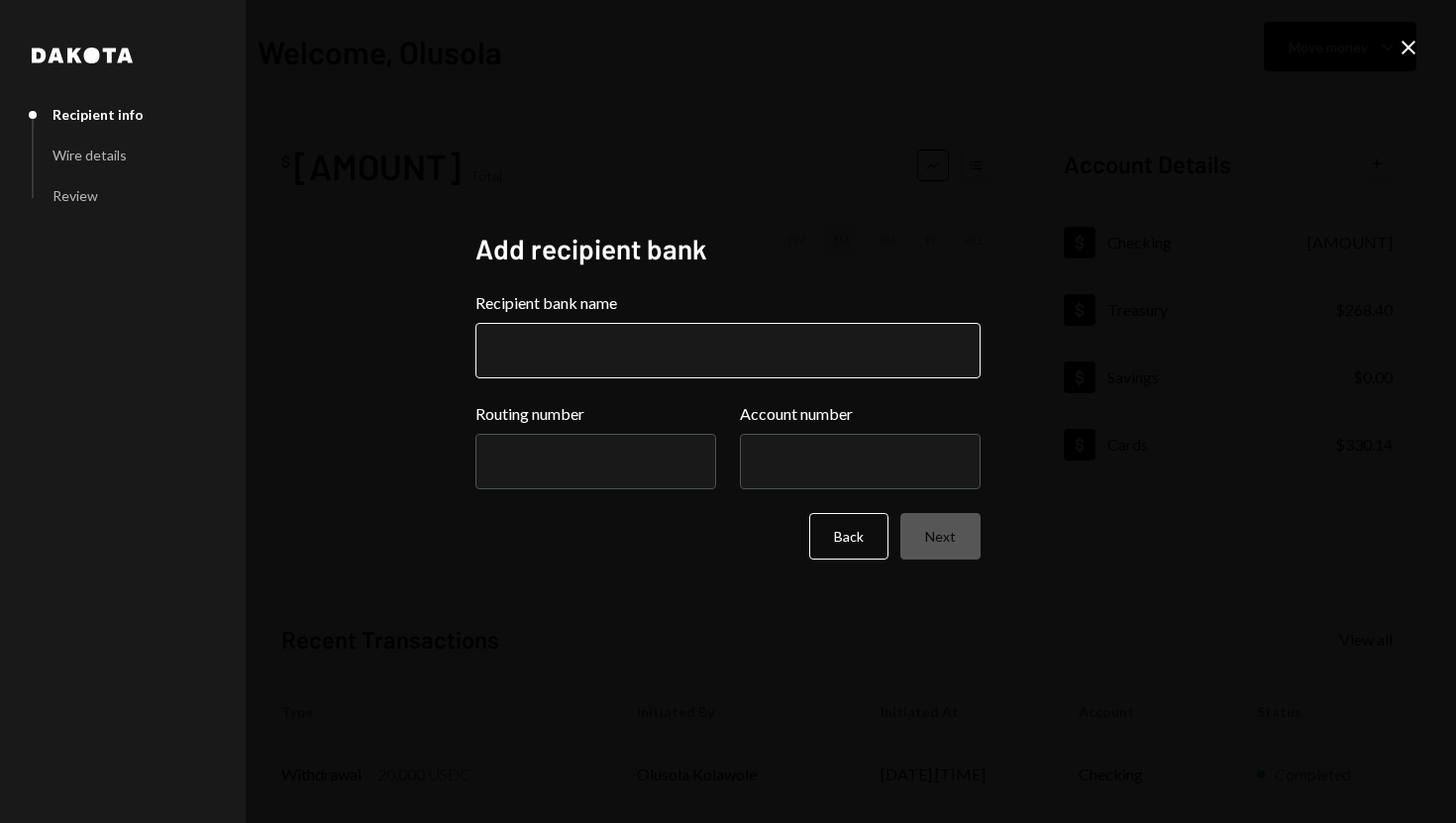 paste on "**********" 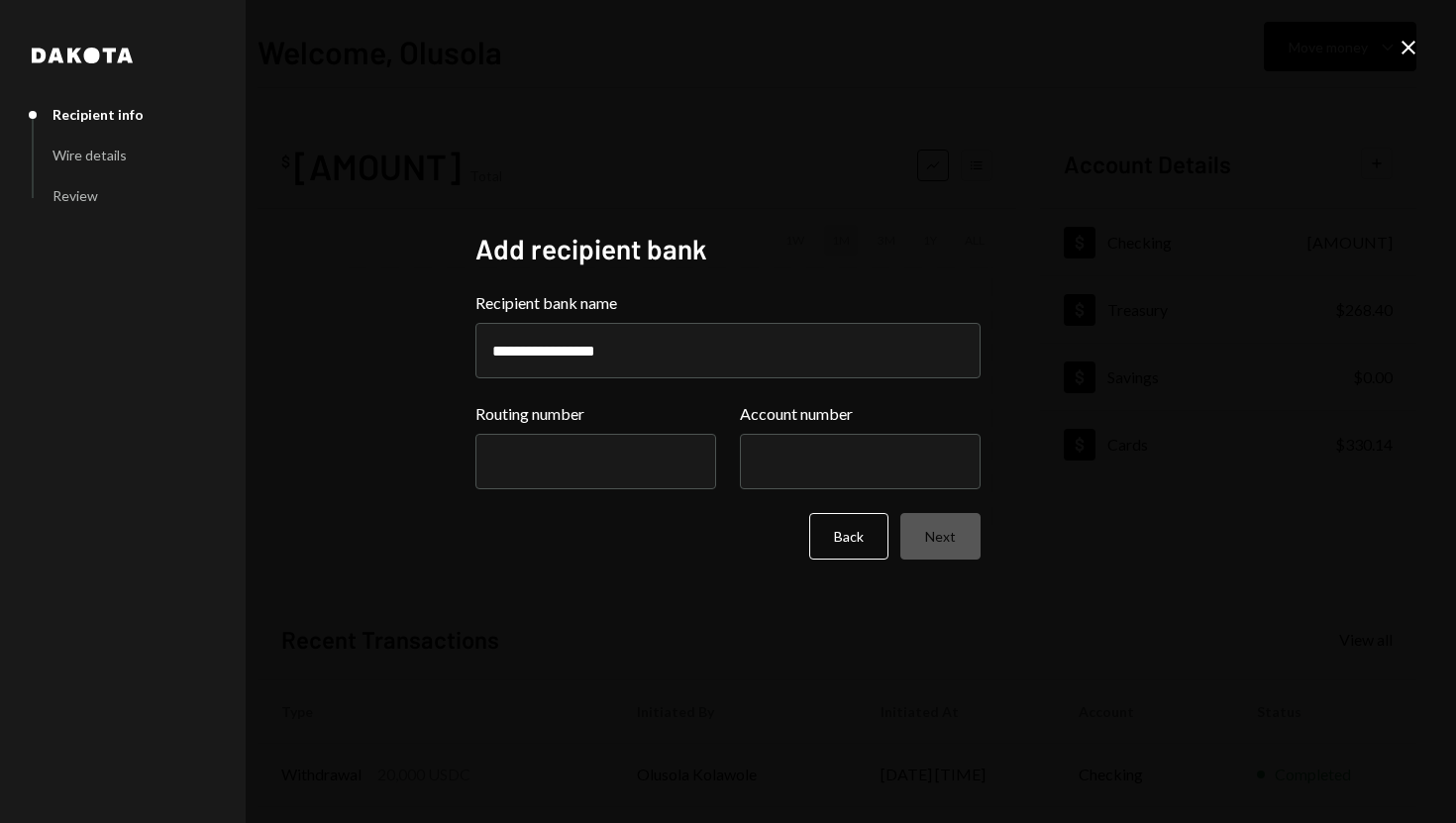 type on "**********" 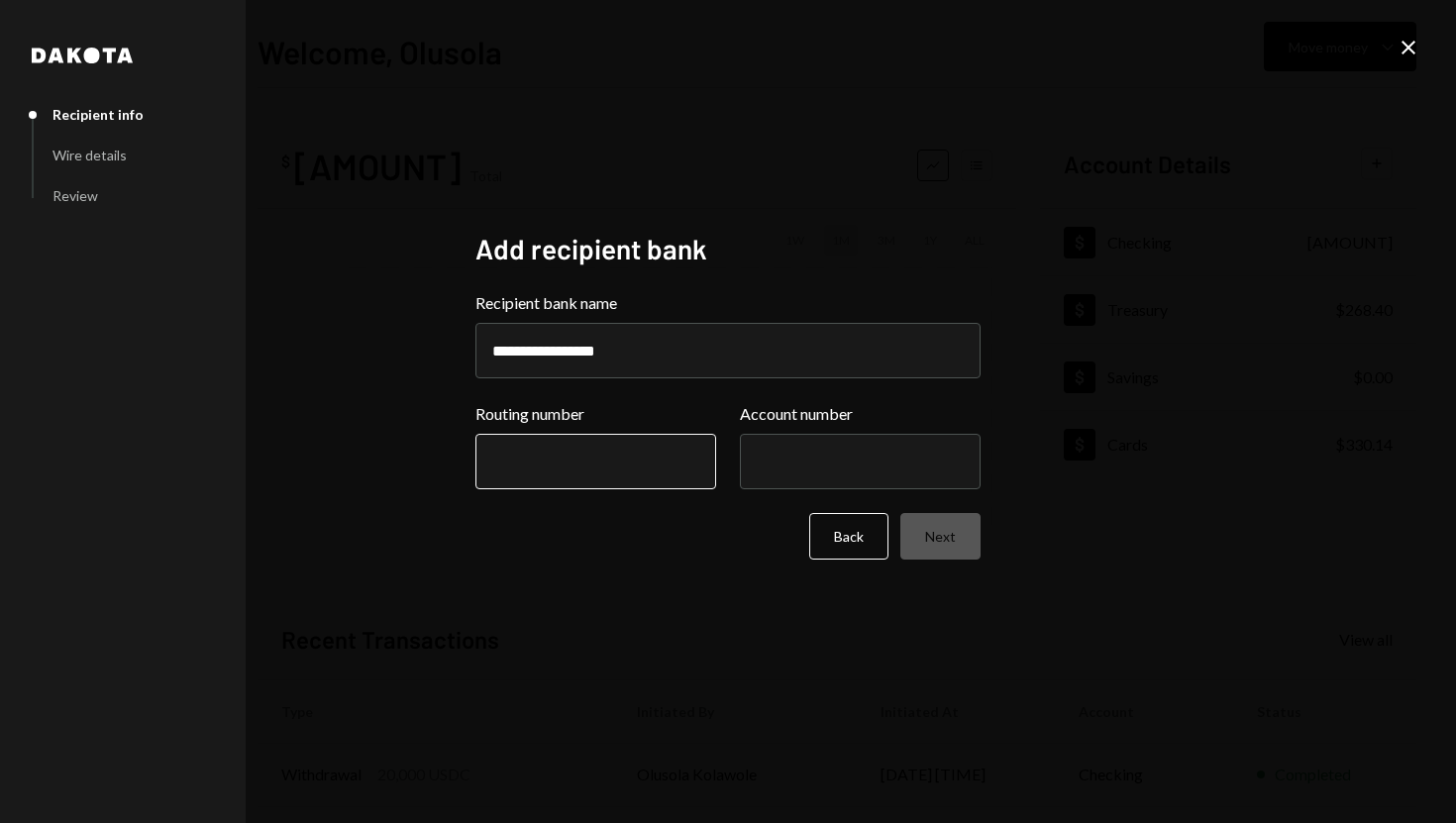 click on "Routing number" at bounding box center [595, 462] 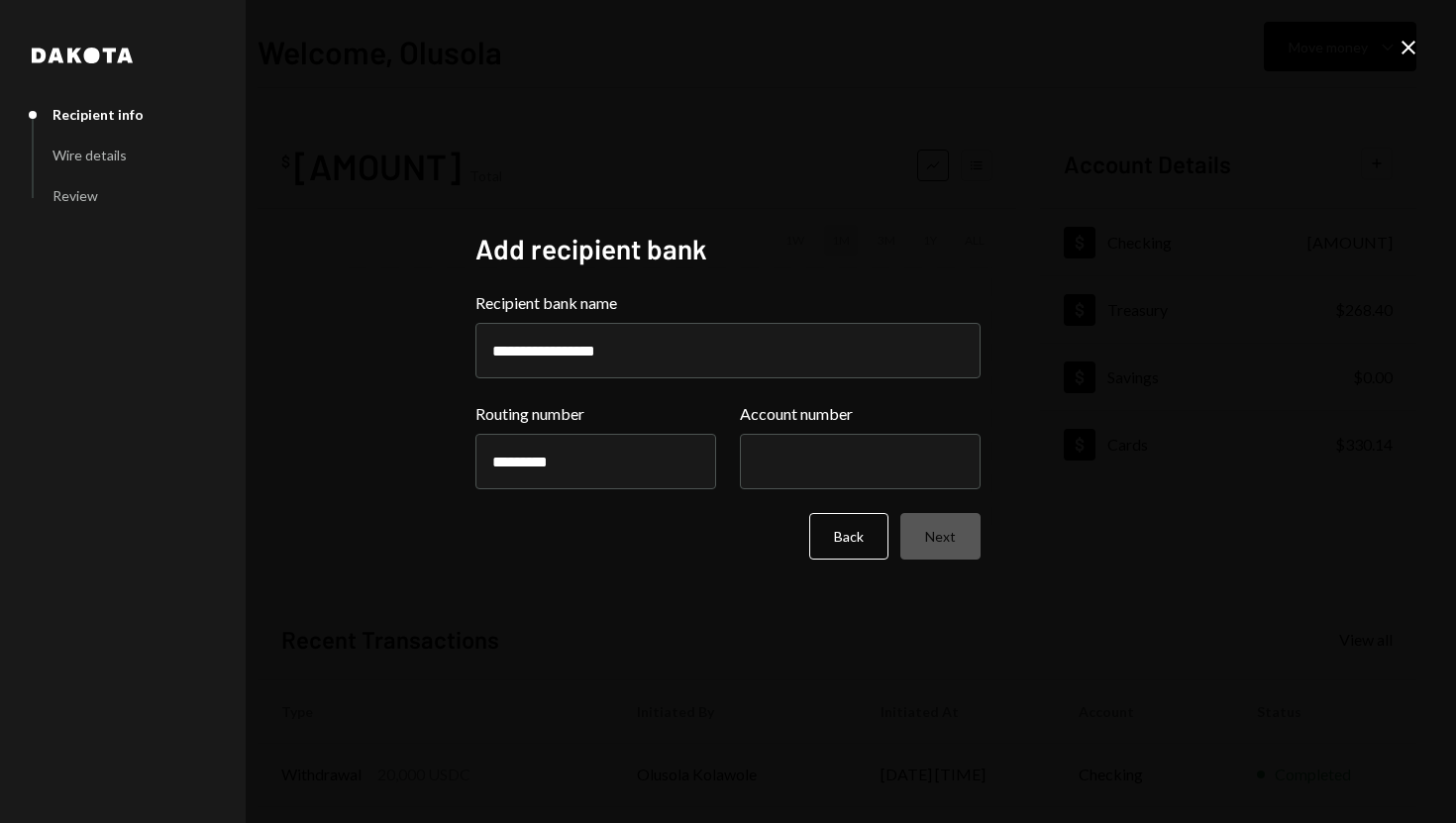type on "*********" 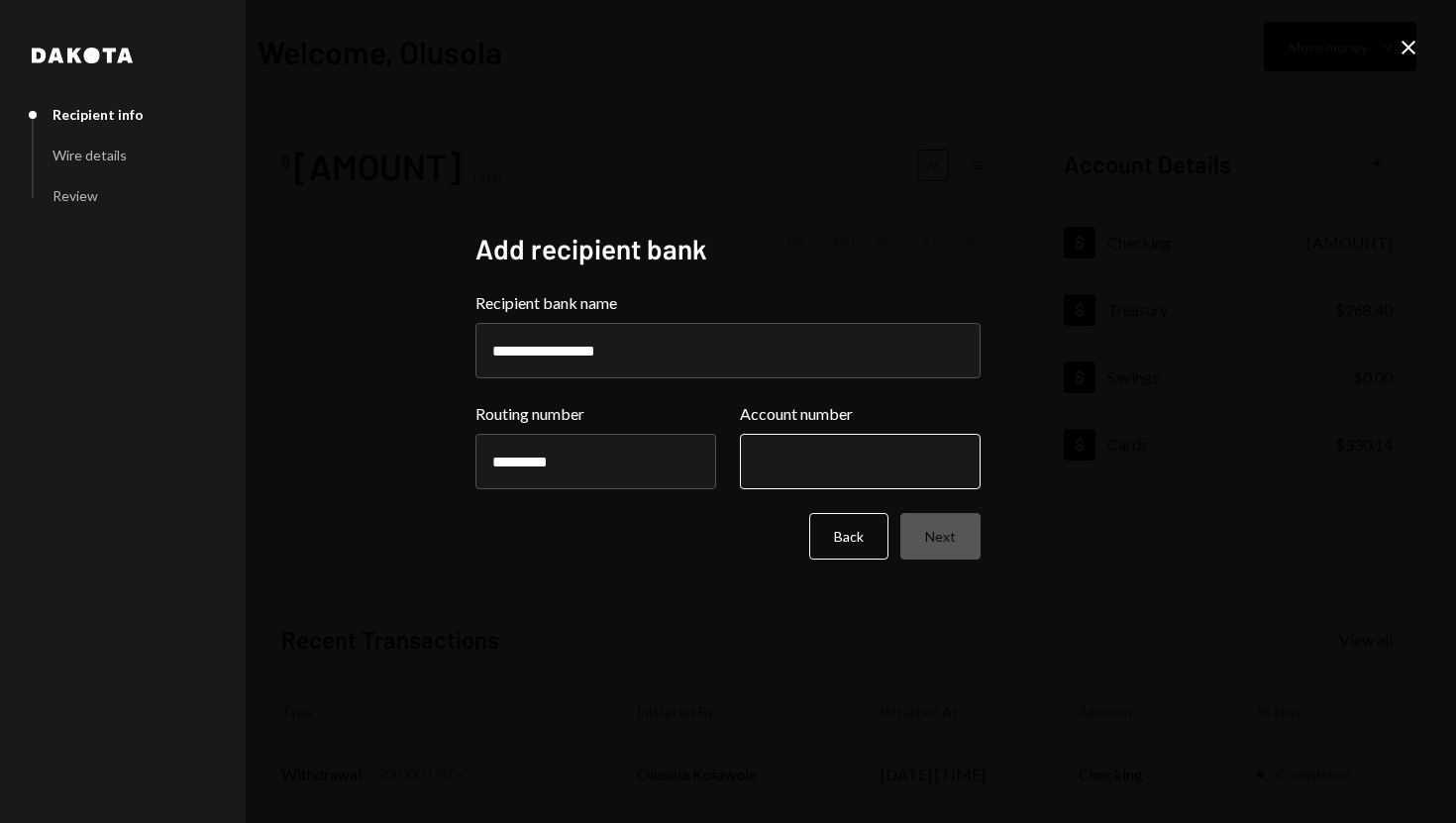 click on "Account number" at bounding box center [860, 462] 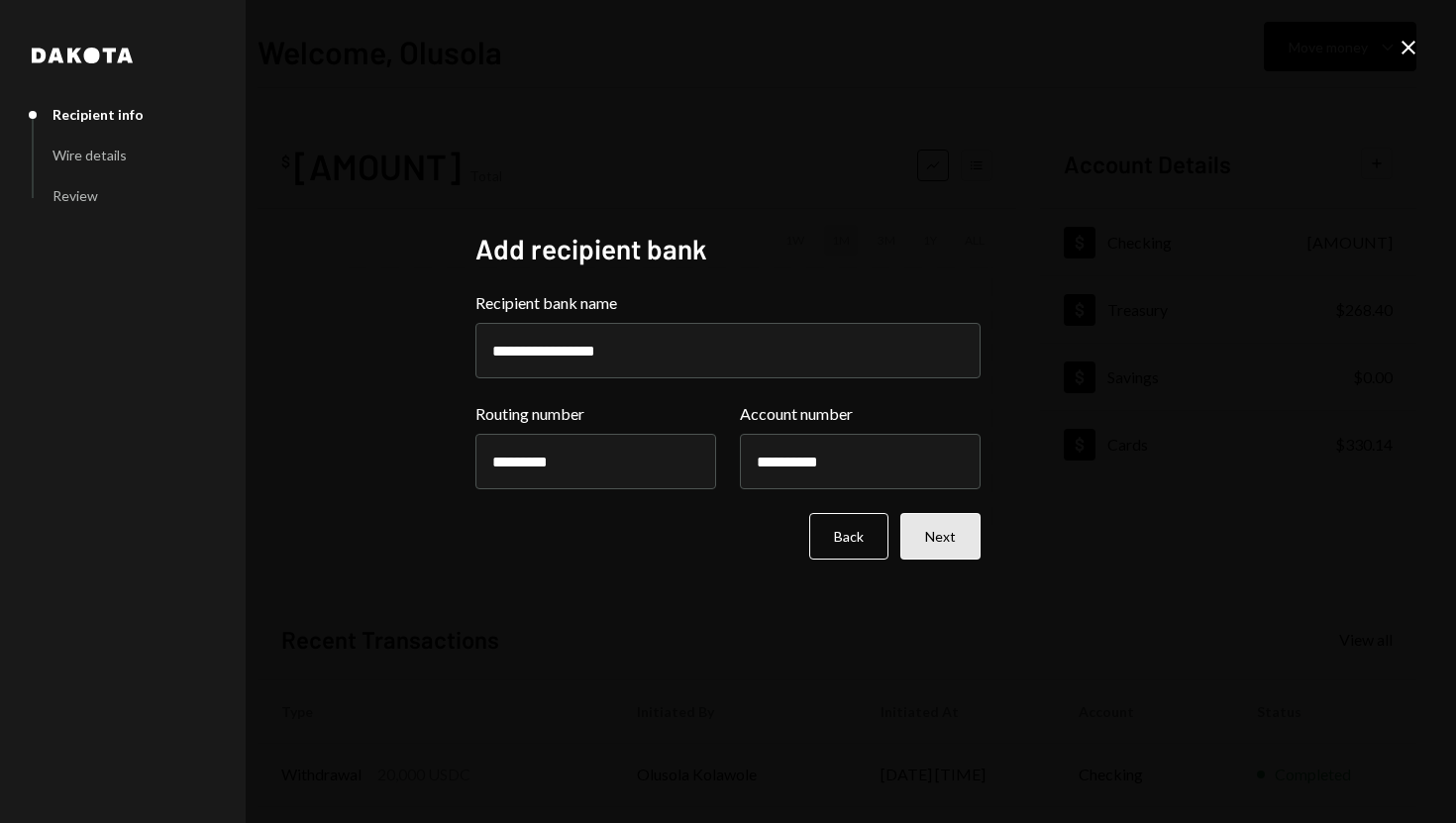 type on "**********" 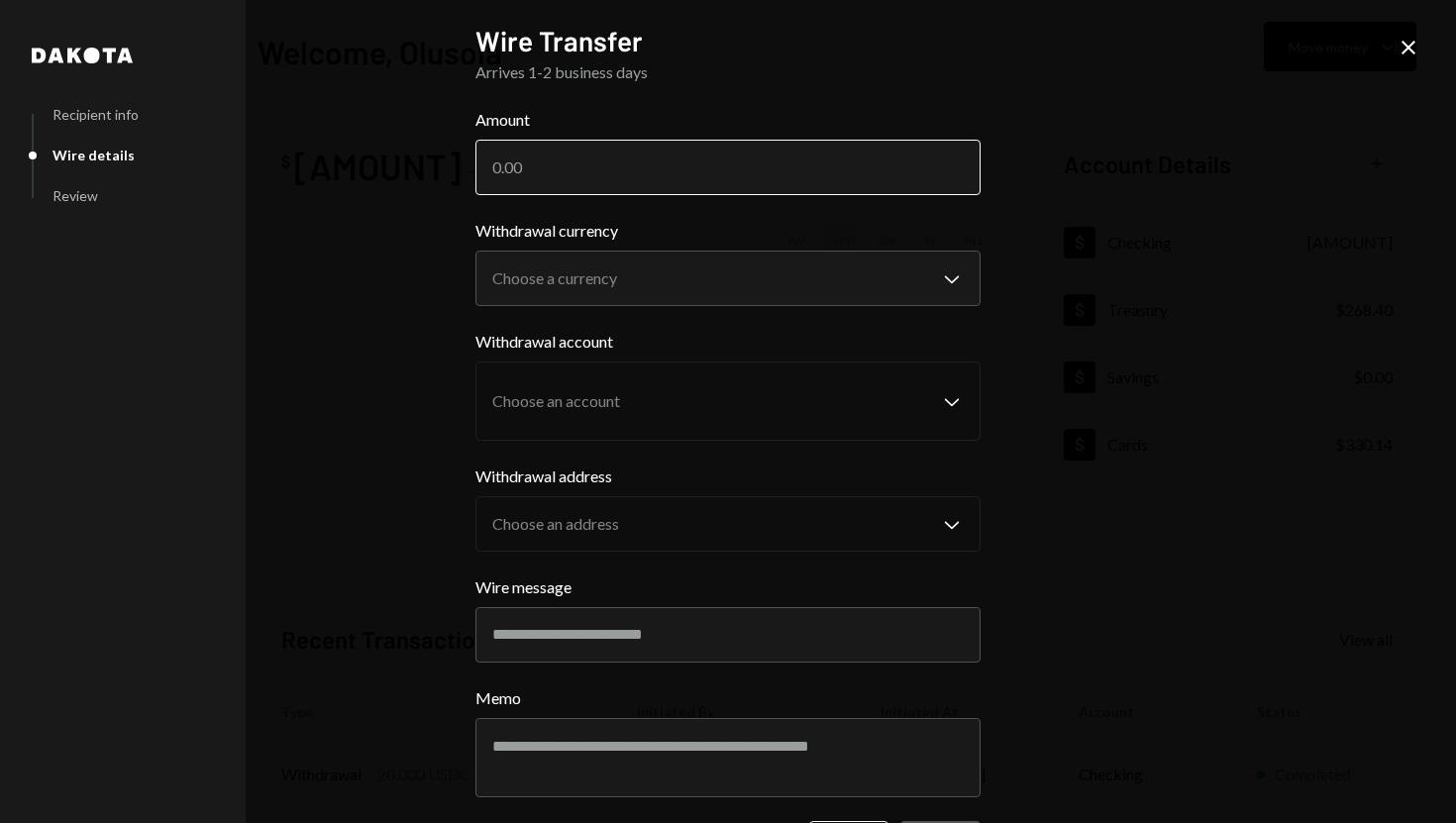 click on "Amount" at bounding box center (728, 167) 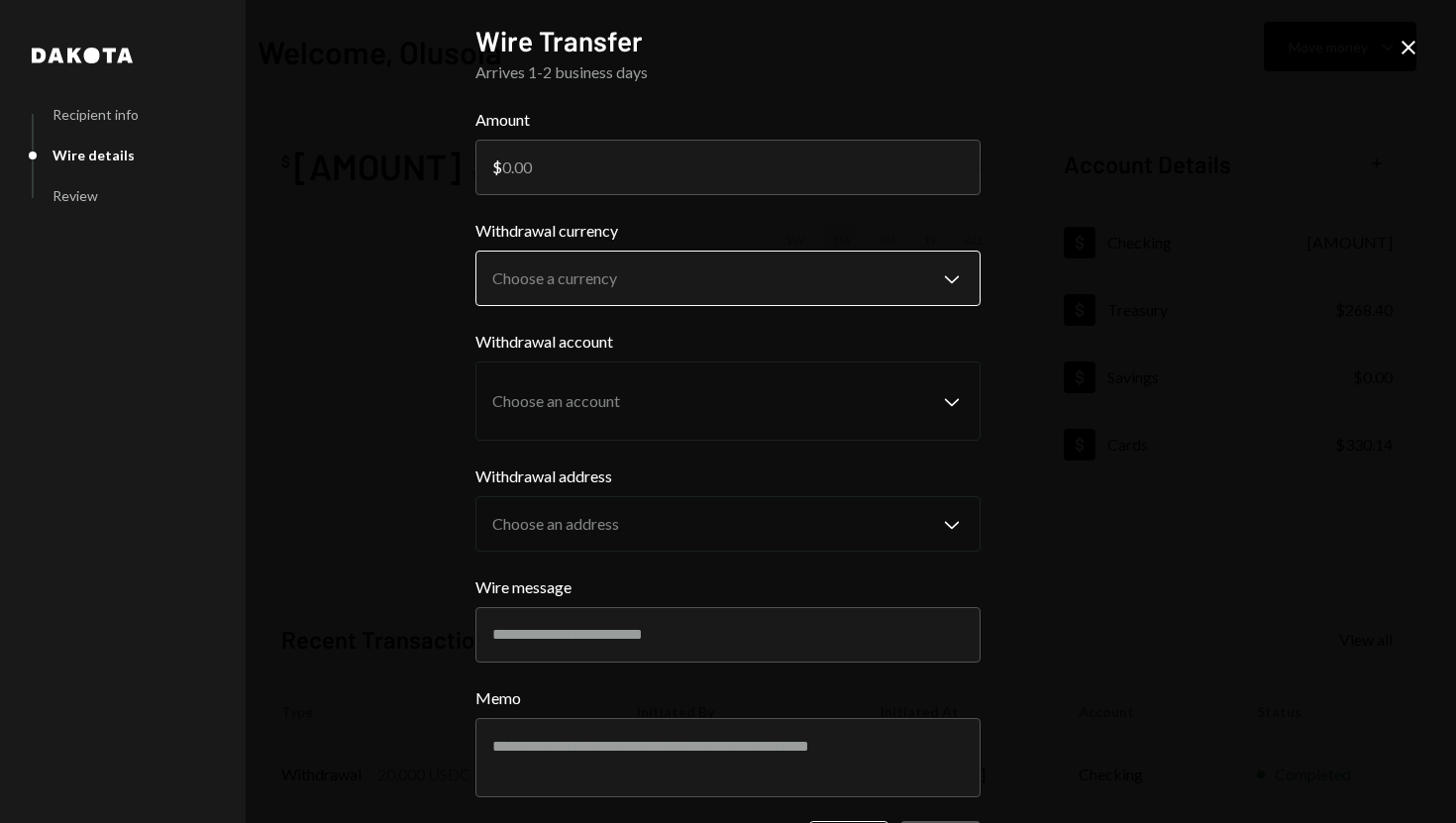 type on "[AMOUNT]" 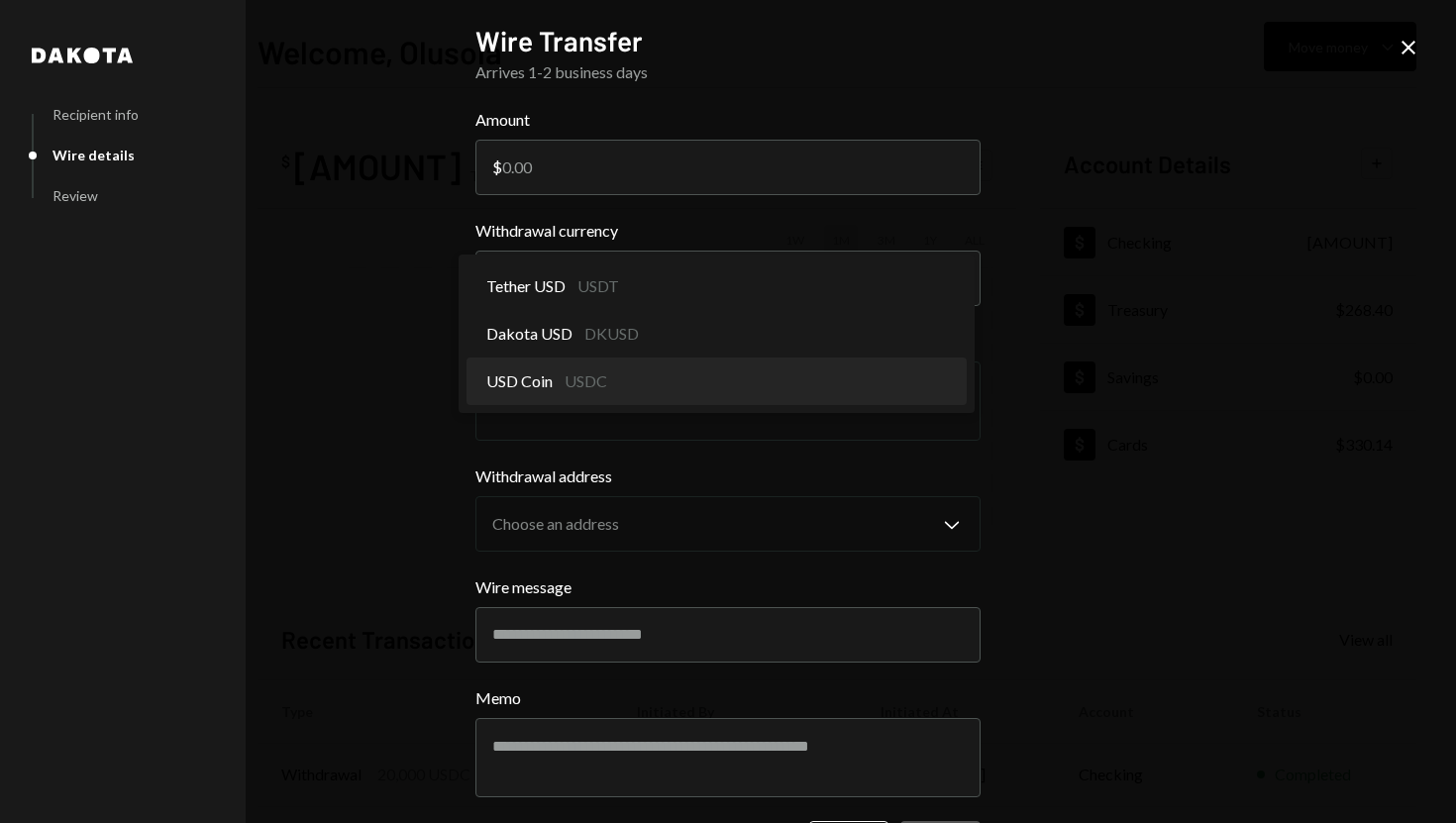select on "****" 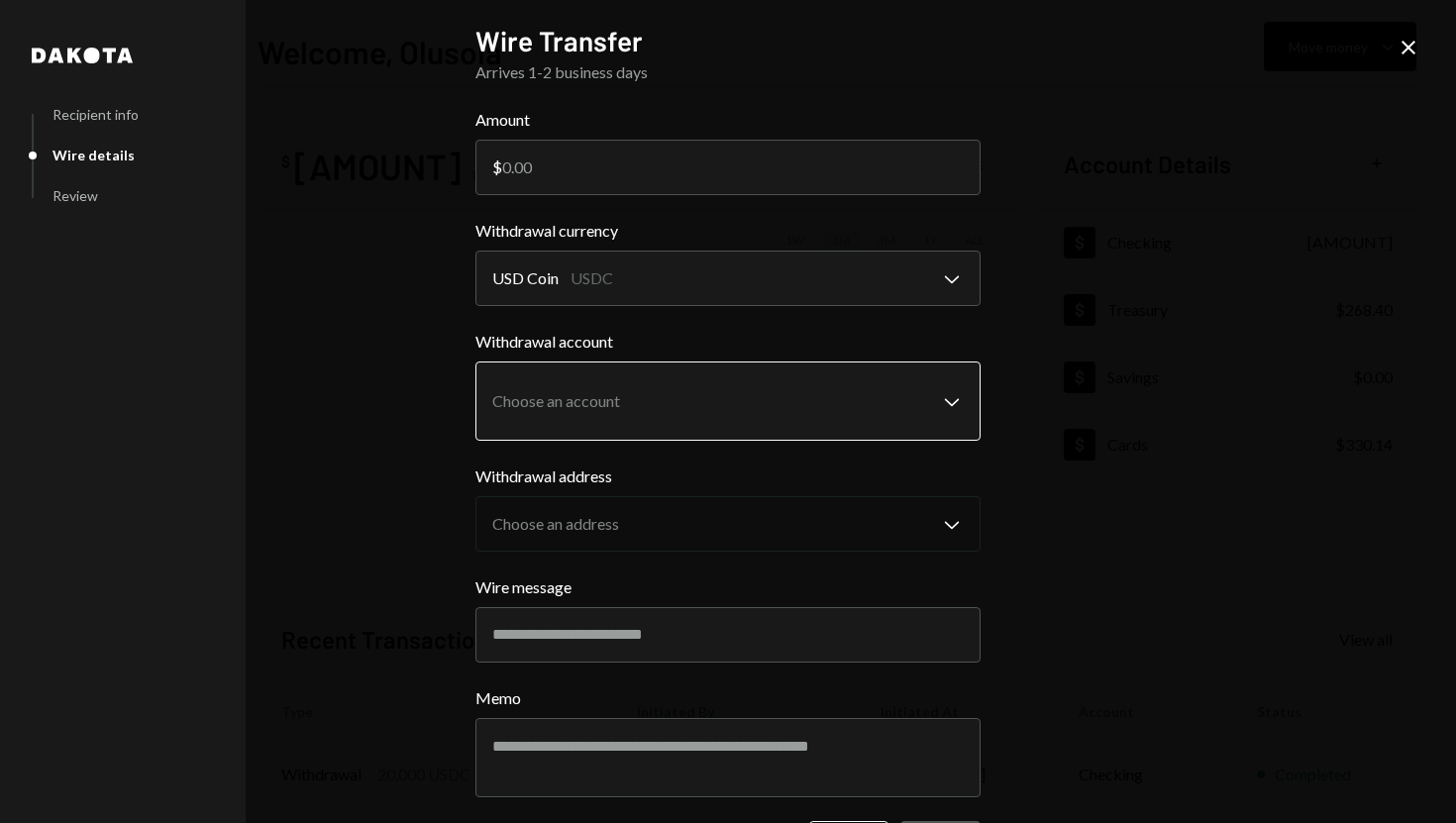 click on "S SPARK TECH HUB Caret Down Home Home Inbox Inbox Activities Transactions Accounts Accounts Caret Down Checking [AMOUNT] Treasury [AMOUNT] Savings [AMOUNT] Cards [AMOUNT] Dollar Rewards User Recipients Team Team Welcome, [FIRST] Move money Caret Down $ [AMOUNT] Total Graph Accounts 1W 1M 3M 1Y ALL Account Details Plus Dollar Checking [AMOUNT] Dollar Treasury [AMOUNT] Dollar Savings [AMOUNT] Dollar Cards [AMOUNT] Recent Transactions View all Type Initiated By Initiated At Account Status Withdrawal [AMOUNT]  USDC [FIRST] [LAST] [DATE] [TIME] Checking Completed Withdrawal [AMOUNT]  USDC [FIRST] [LAST] [DATE] [TIME] Checking Completed Deposit [AMOUNT]  USDC 0xDFd5...43963d Copy [DATE] [TIME] Checking Completed Deposit [AMOUNT]  USDC 0x260B...C54cEa Copy [DATE] [TIME] Checking Completed Card Transaction [AMOUNT] Company Utilities [DATE] [TIME] Organization Pending /dashboard   Dakota Recipient info Wire details Review Wire Transfer Arrives 1-2 business days Amount $ [AMOUNT] Withdrawal currency USDC" at bounding box center [728, 411] 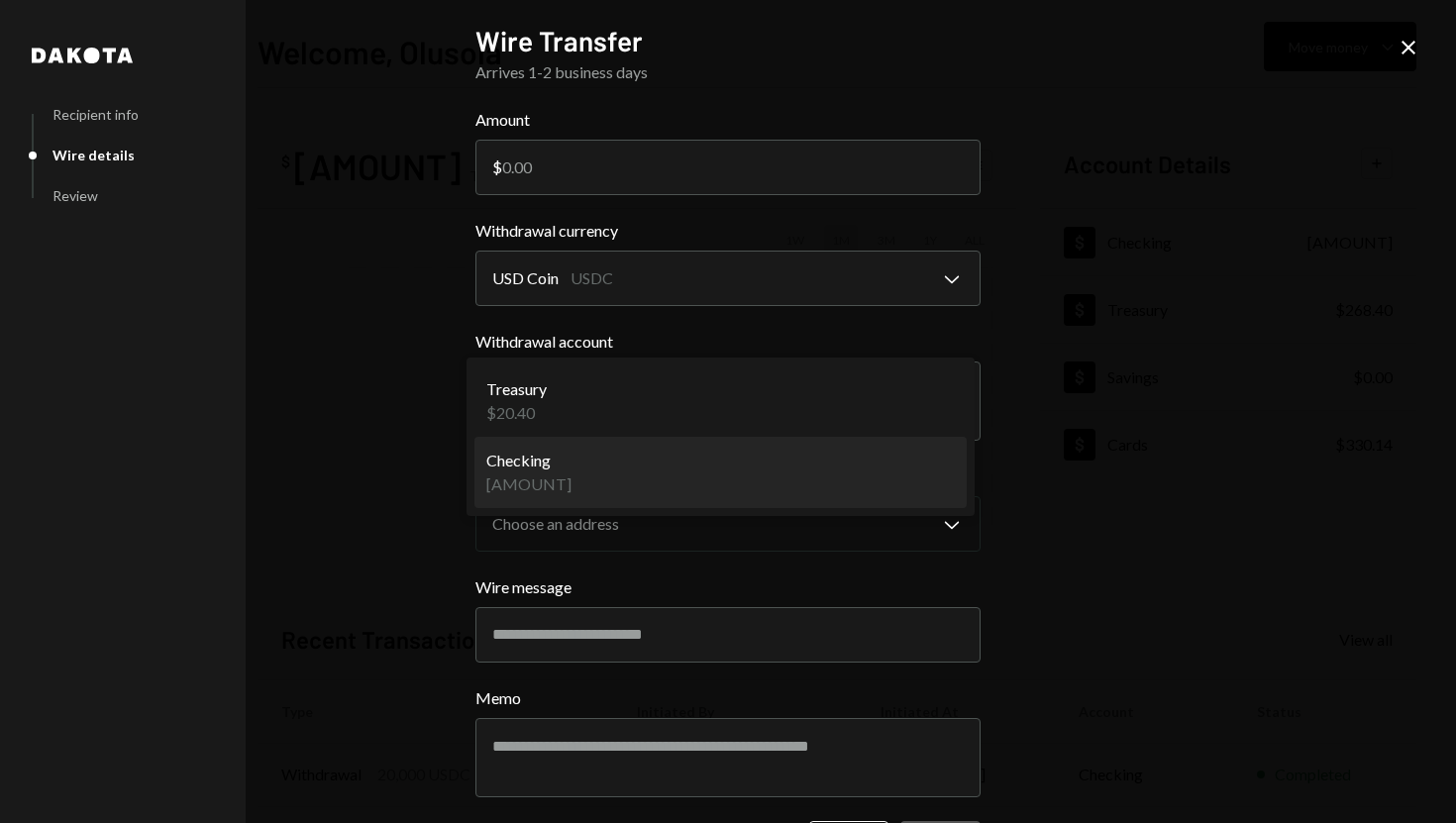 select on "**********" 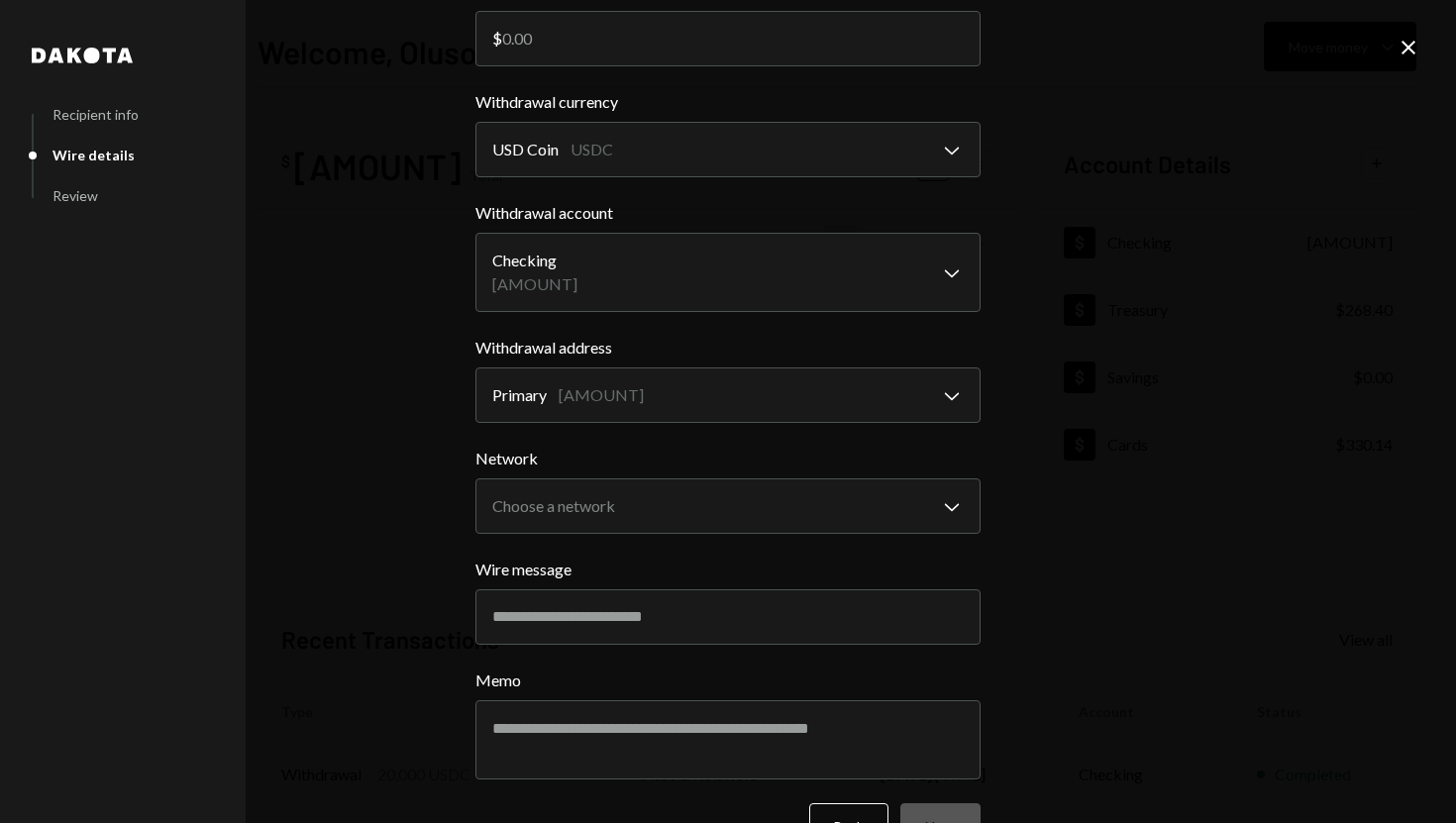 scroll, scrollTop: 144, scrollLeft: 0, axis: vertical 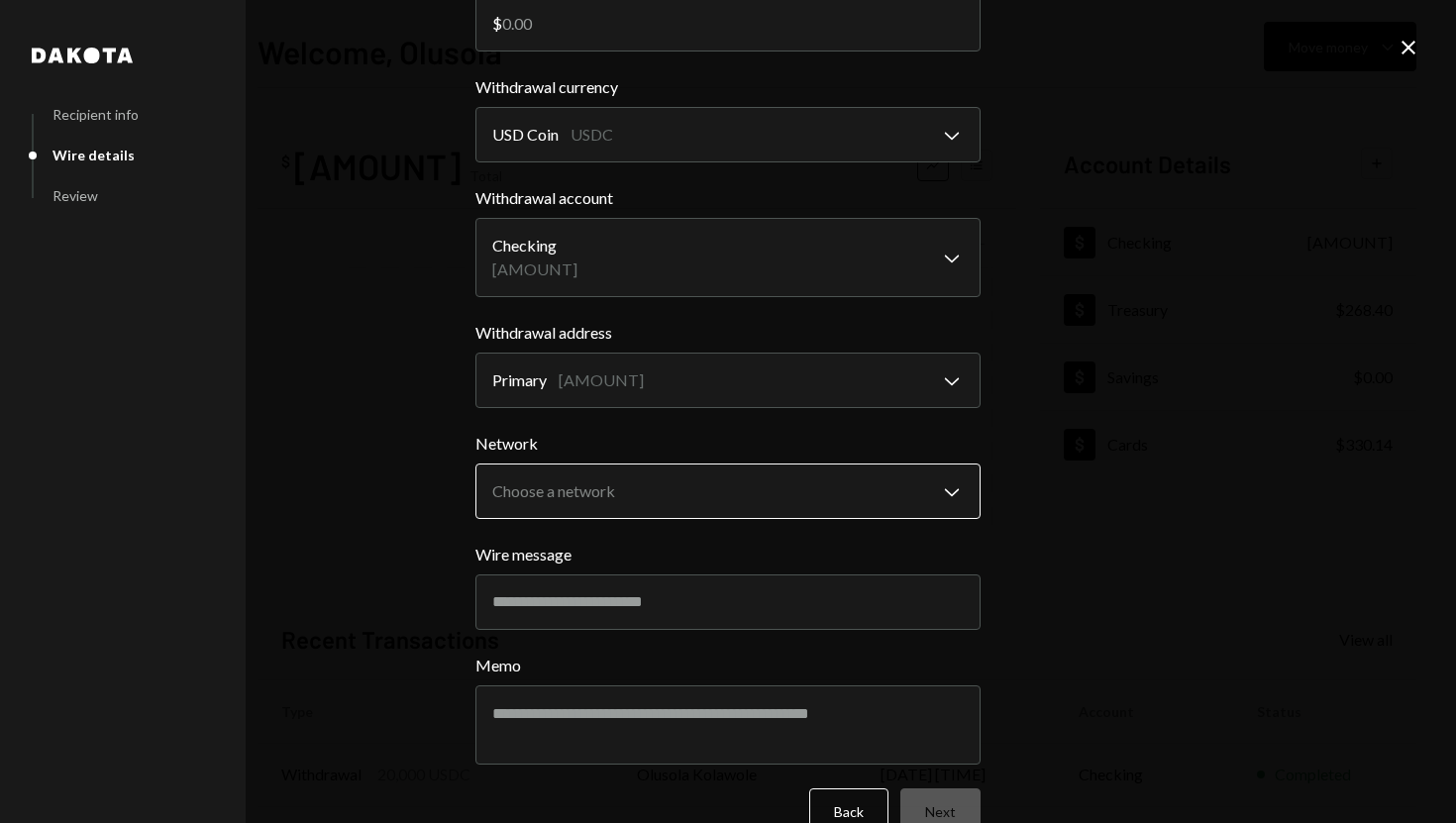 click on "S SPARK TECH HUB Caret Down Home Home Inbox Inbox Activities Transactions Accounts Accounts Caret Down Checking [AMOUNT] Treasury [AMOUNT] Savings [AMOUNT] Cards [AMOUNT] Dollar Rewards User Recipients Team Team Welcome, [FIRST] Move money Caret Down $ [AMOUNT] Total Graph Accounts 1W 1M 3M 1Y ALL Account Details Plus Dollar Checking [AMOUNT] Dollar Treasury [AMOUNT] Dollar Savings [AMOUNT] Dollar Cards [AMOUNT] Recent Transactions View all Type Initiated By Initiated At Account Status Withdrawal [AMOUNT]  USDC [FIRST] [LAST] [DATE] [TIME] Checking Completed Withdrawal [AMOUNT]  USDC [FIRST] [LAST] [DATE] [TIME] Checking Completed Deposit [AMOUNT]  USDC 0xDFd5...43963d Copy [DATE] [TIME] Checking Completed Deposit [AMOUNT]  USDC 0x260B...C54cEa Copy [DATE] [TIME] Checking Completed Card Transaction [AMOUNT] Company Utilities [DATE] [TIME] Organization Pending /dashboard   Dakota Recipient info Wire details Review Wire Transfer Arrives 1-2 business days Amount $ [AMOUNT] Withdrawal currency USDC" at bounding box center (728, 411) 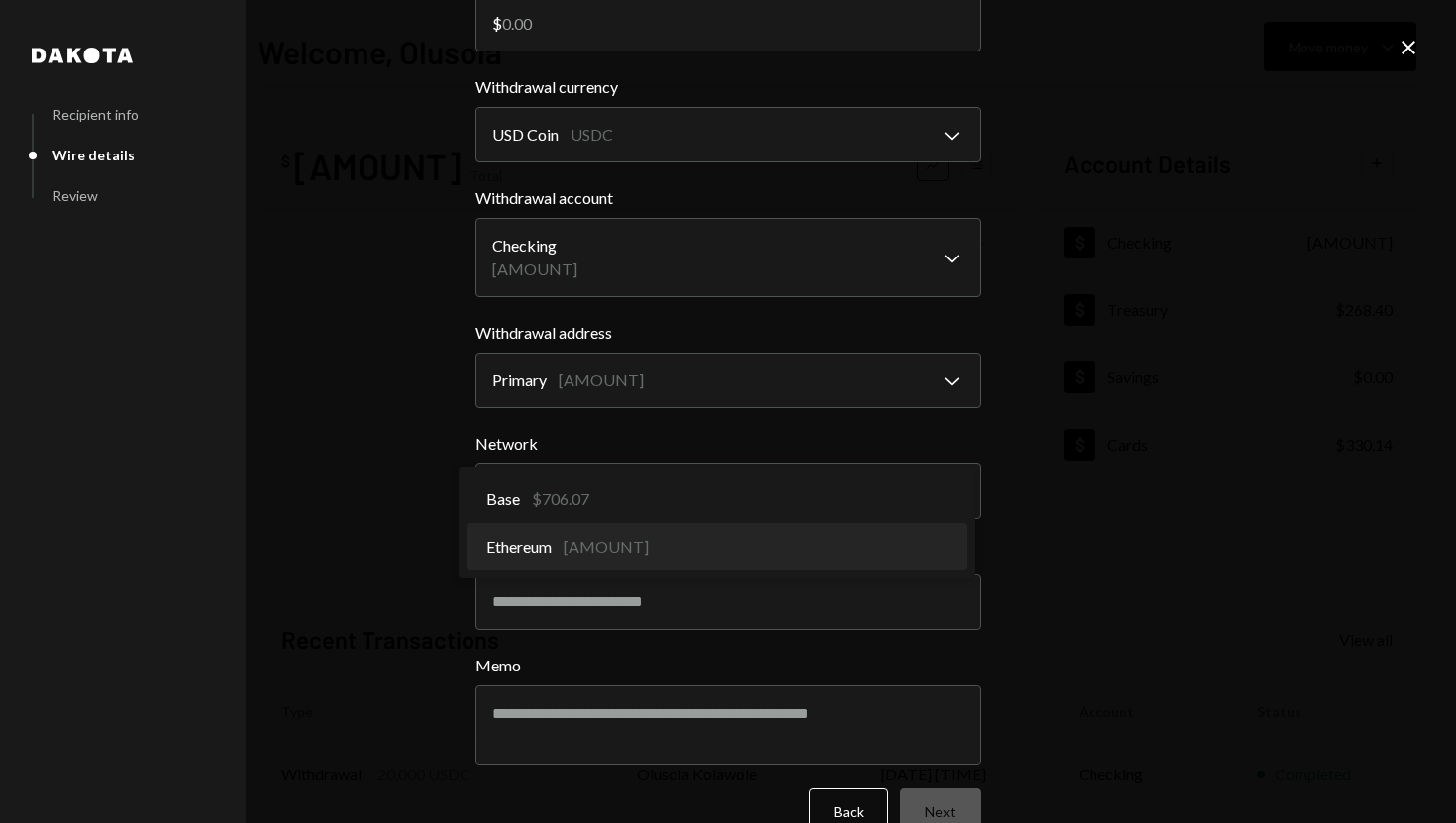 select on "**********" 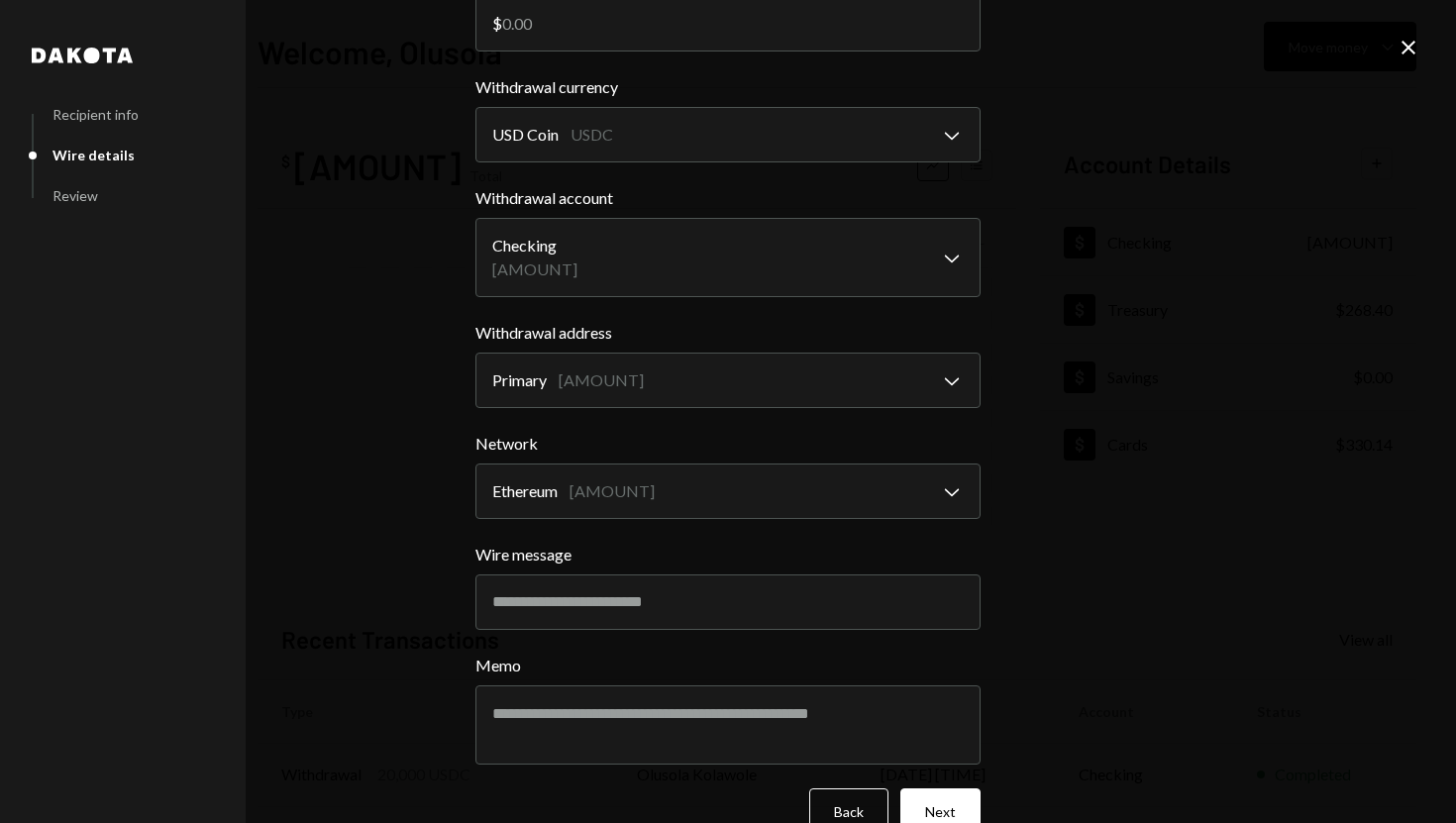 scroll, scrollTop: 186, scrollLeft: 0, axis: vertical 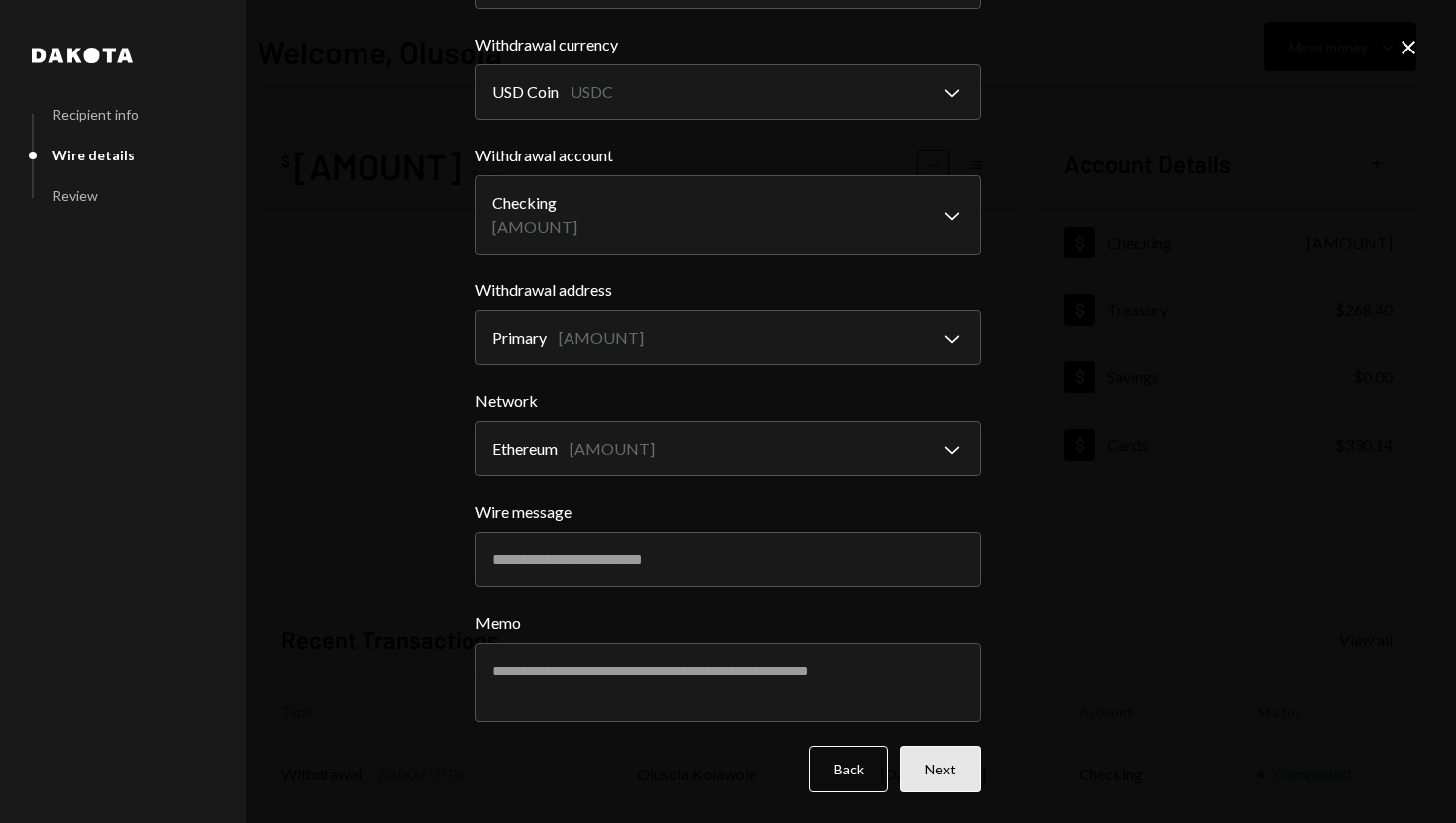click on "Next" at bounding box center [940, 769] 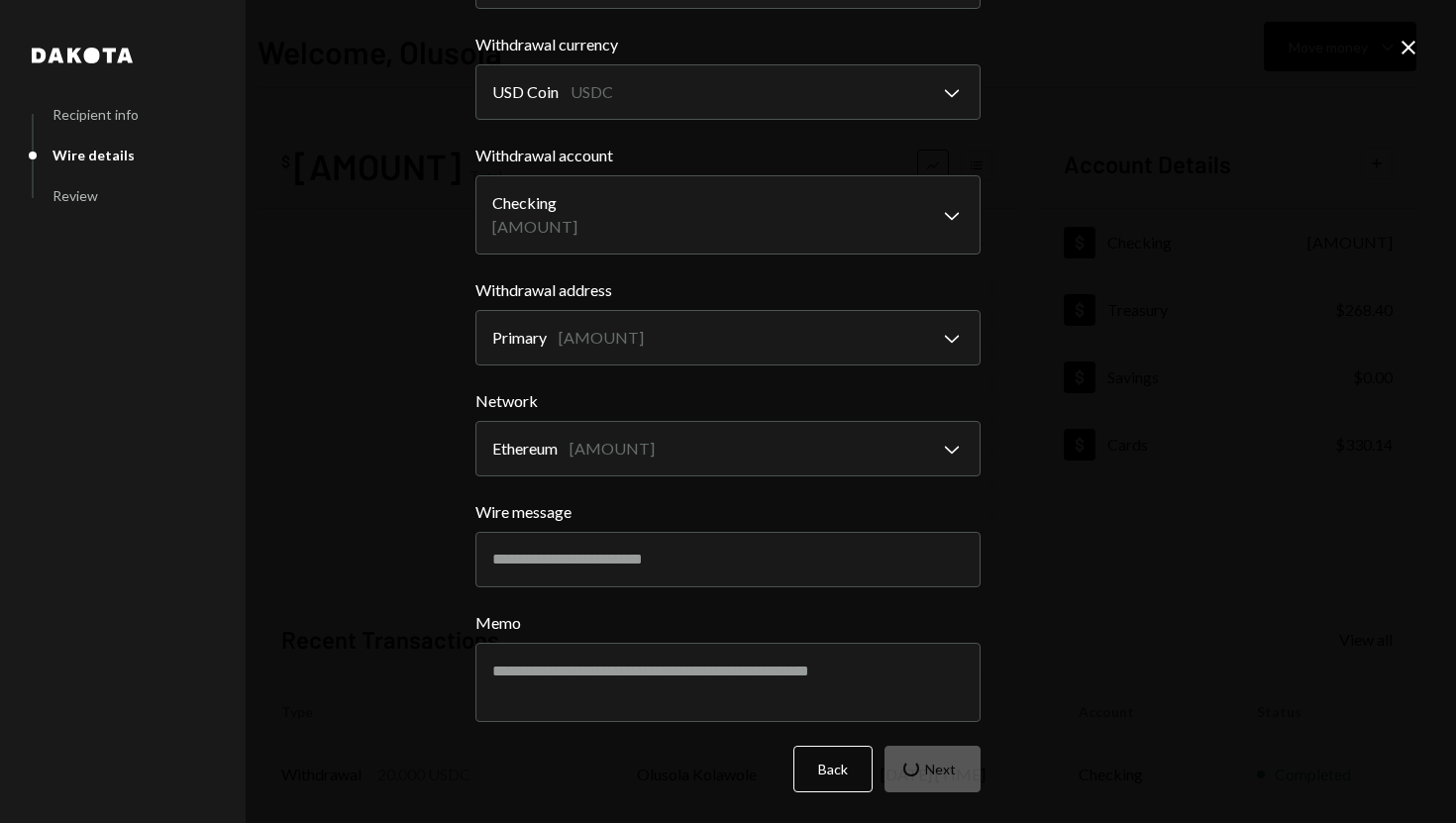 scroll, scrollTop: 0, scrollLeft: 0, axis: both 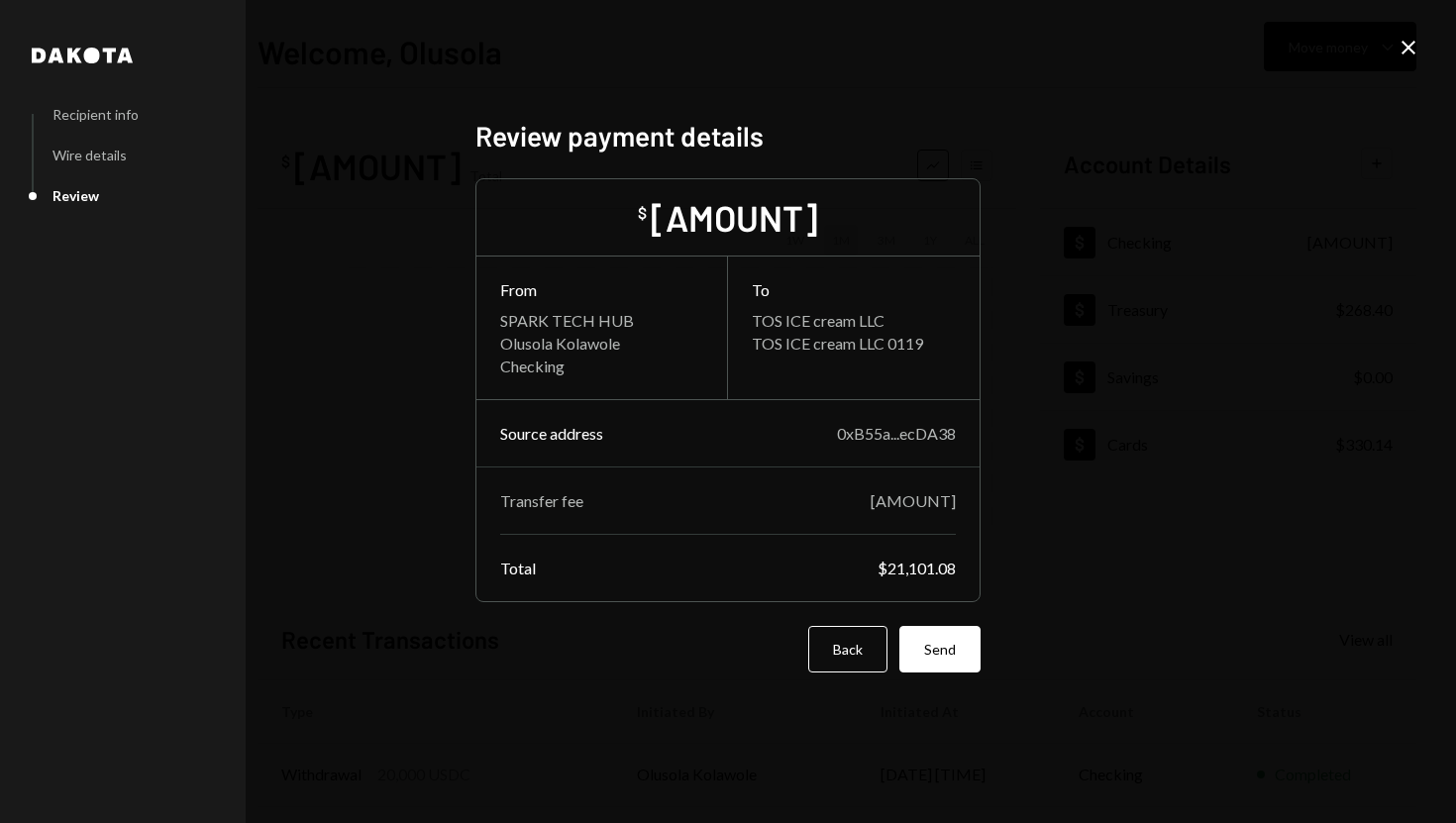 click on "$21,101.08" at bounding box center (916, 567) 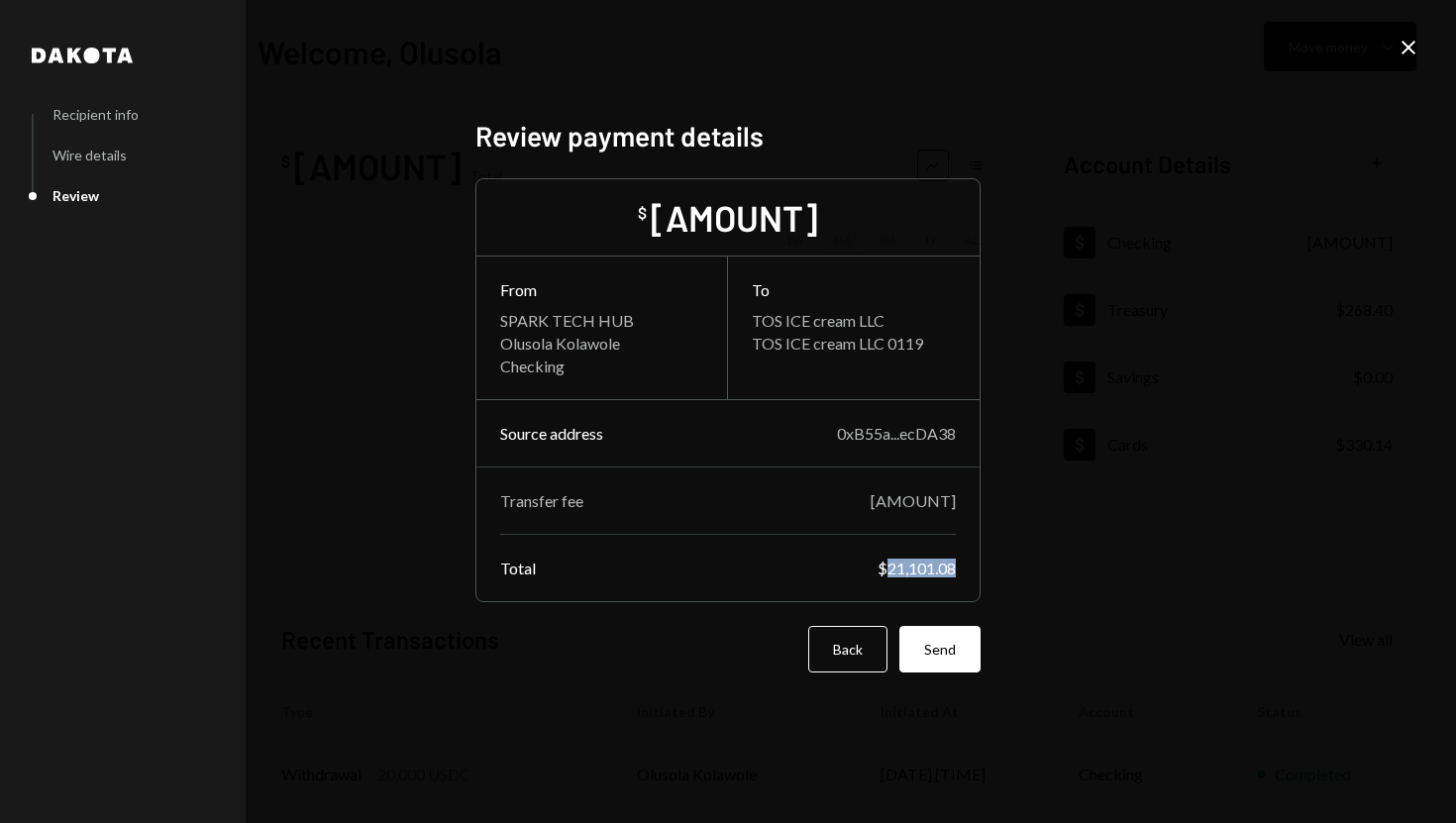 click on "$21,101.08" at bounding box center [916, 567] 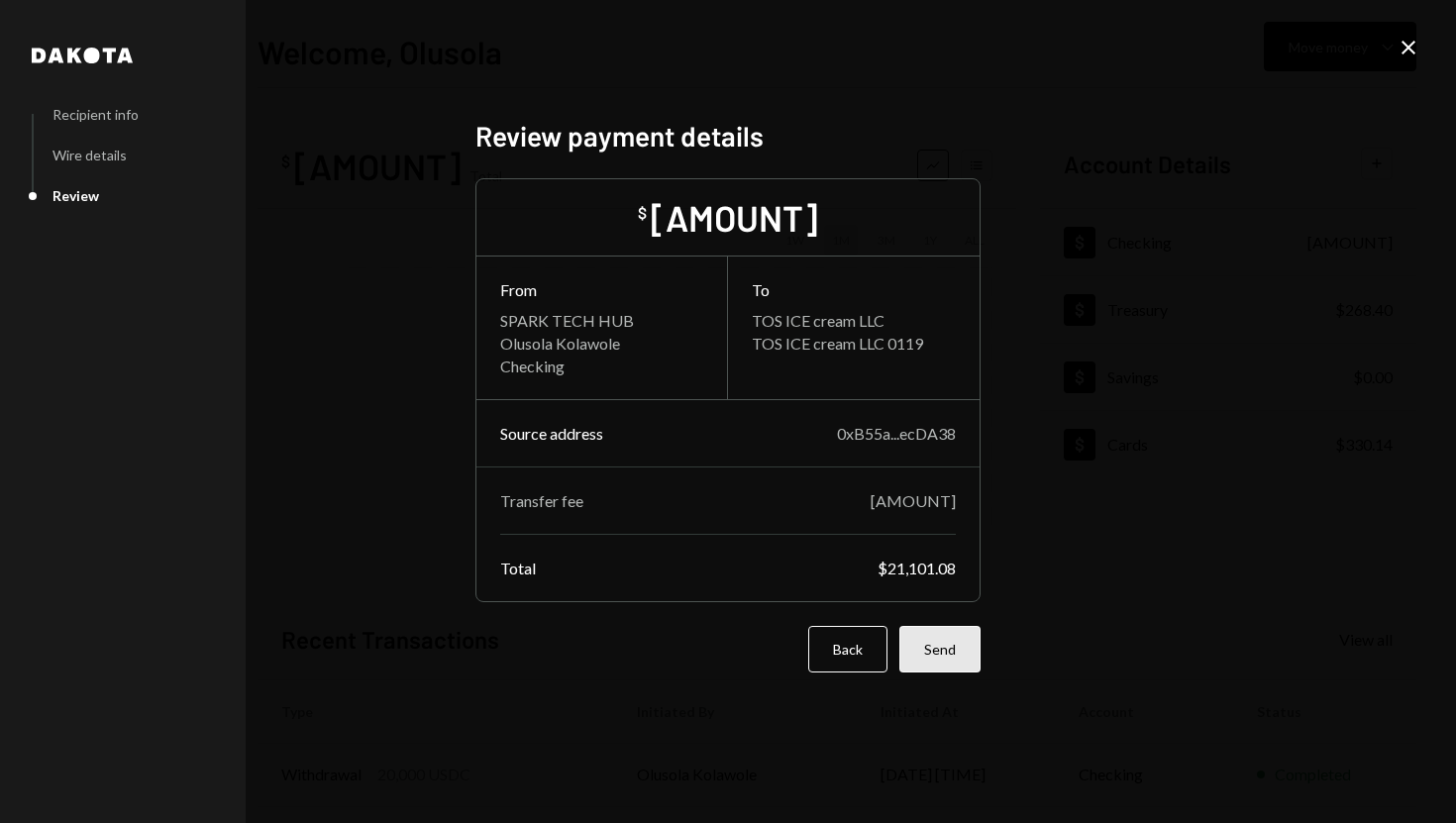 click on "Send" at bounding box center [940, 649] 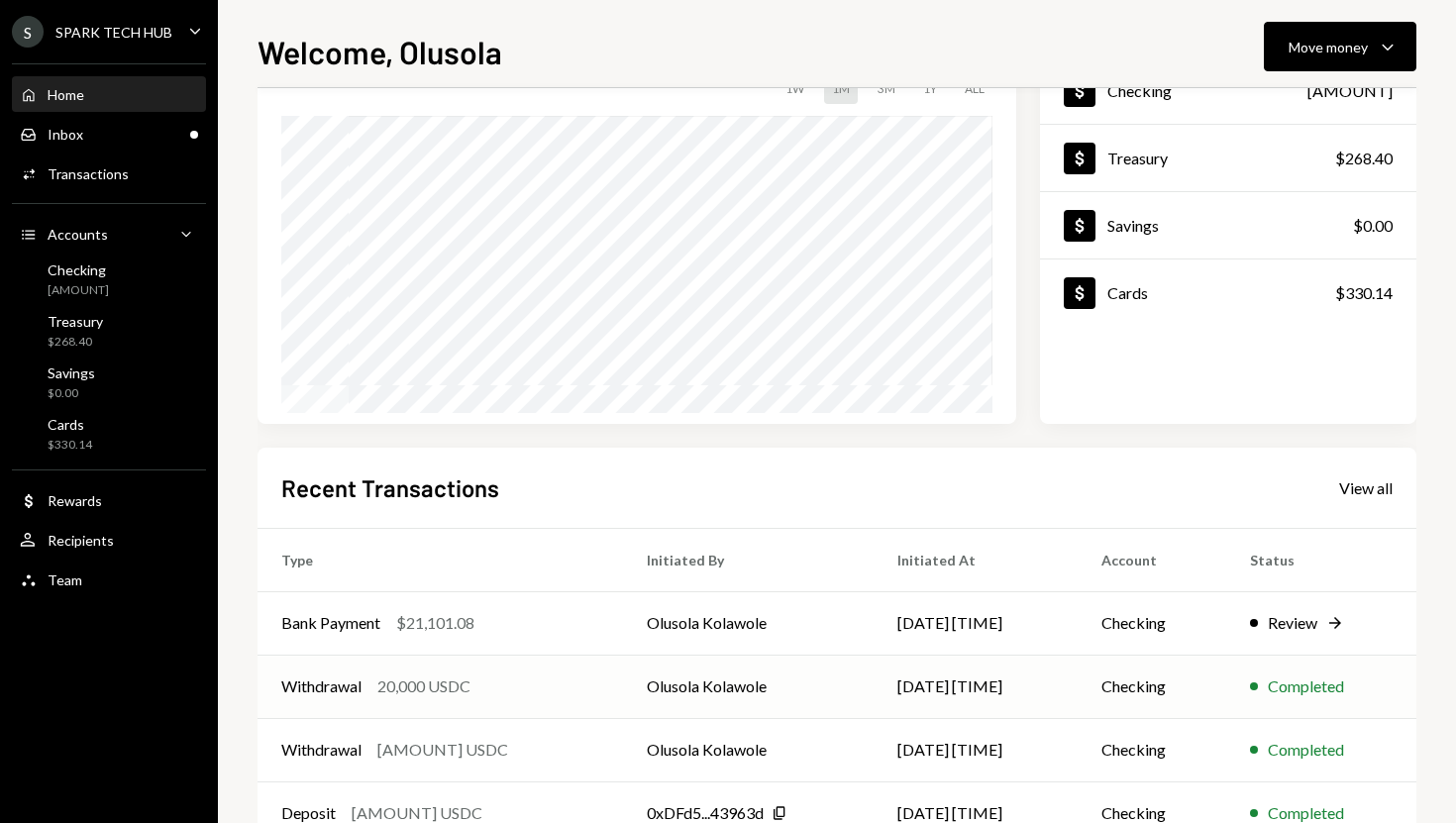 scroll, scrollTop: 154, scrollLeft: 0, axis: vertical 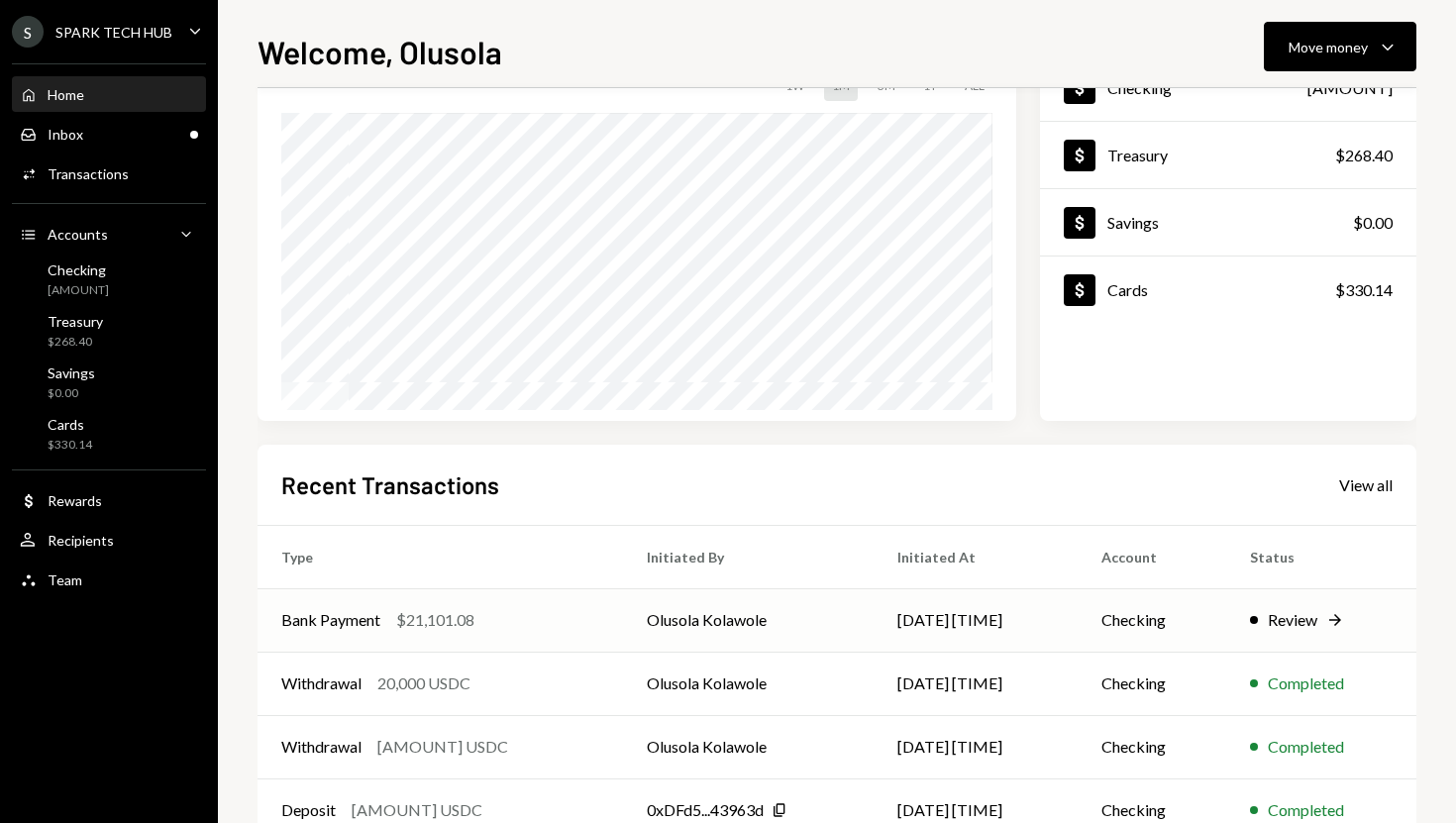 click on "Bank Payment [AMOUNT]" at bounding box center [440, 620] 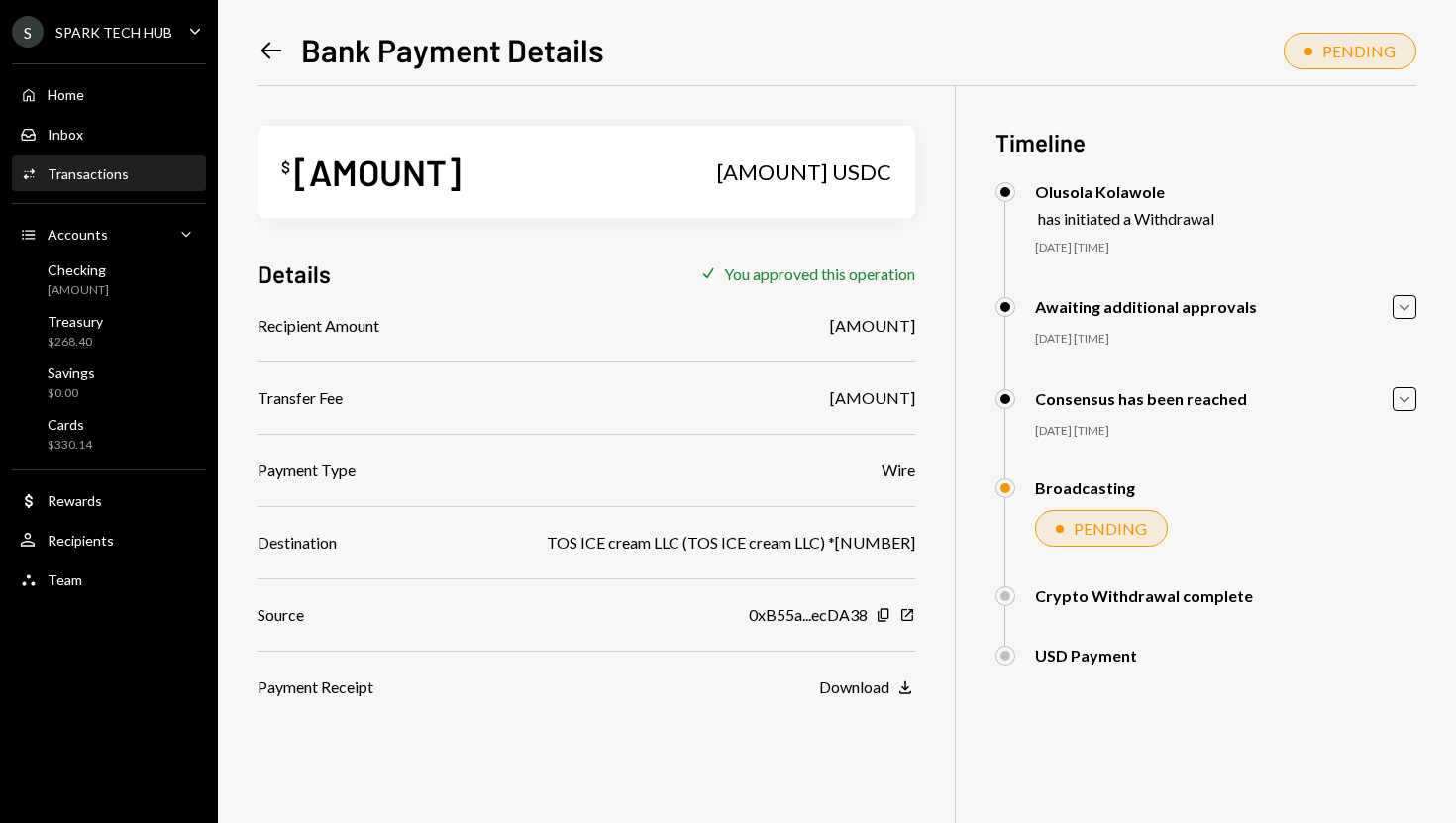 click on "[AMOUNT]" at bounding box center [377, 171] 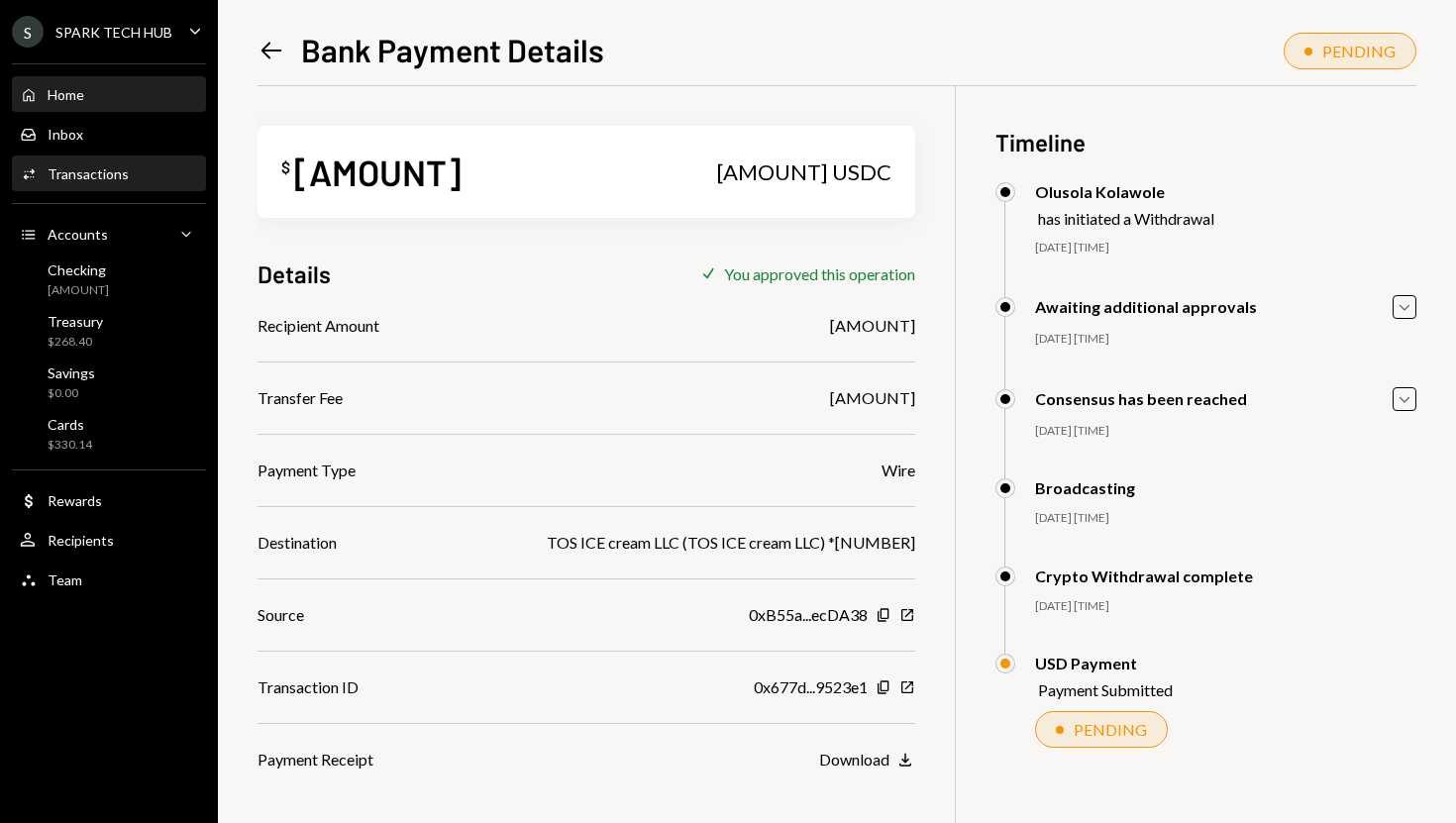 click on "Home Home" at bounding box center [109, 95] 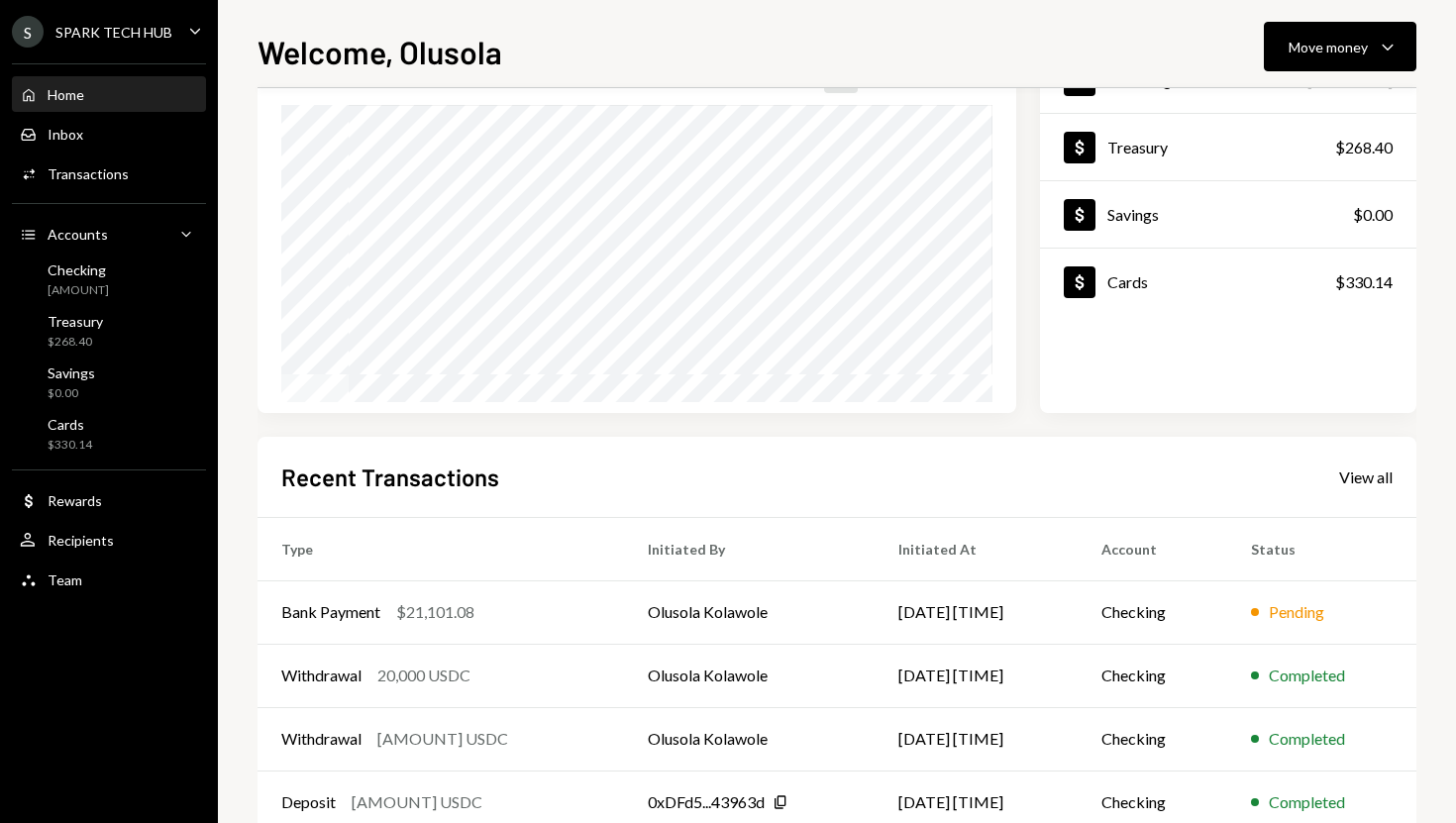 scroll, scrollTop: 176, scrollLeft: 0, axis: vertical 